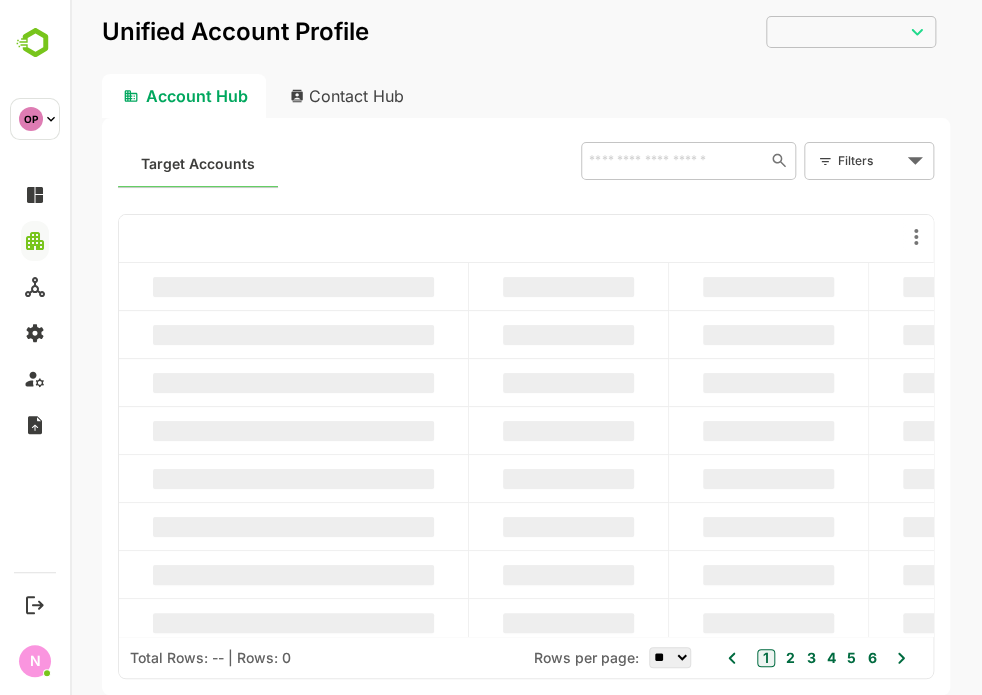 scroll, scrollTop: 0, scrollLeft: 0, axis: both 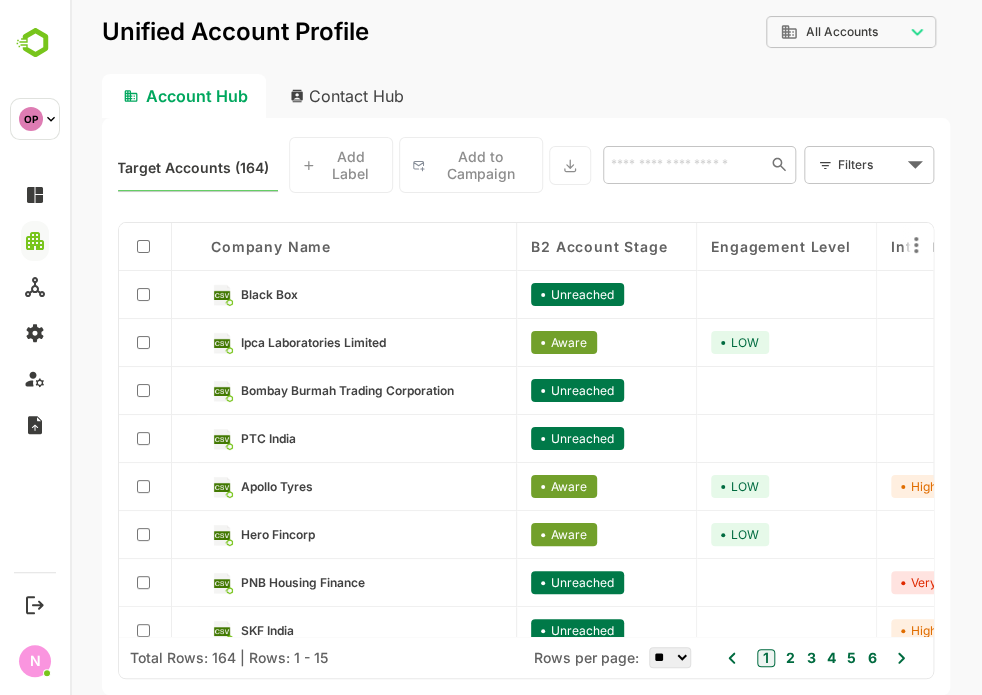 click on "Contact Hub" at bounding box center [348, 96] 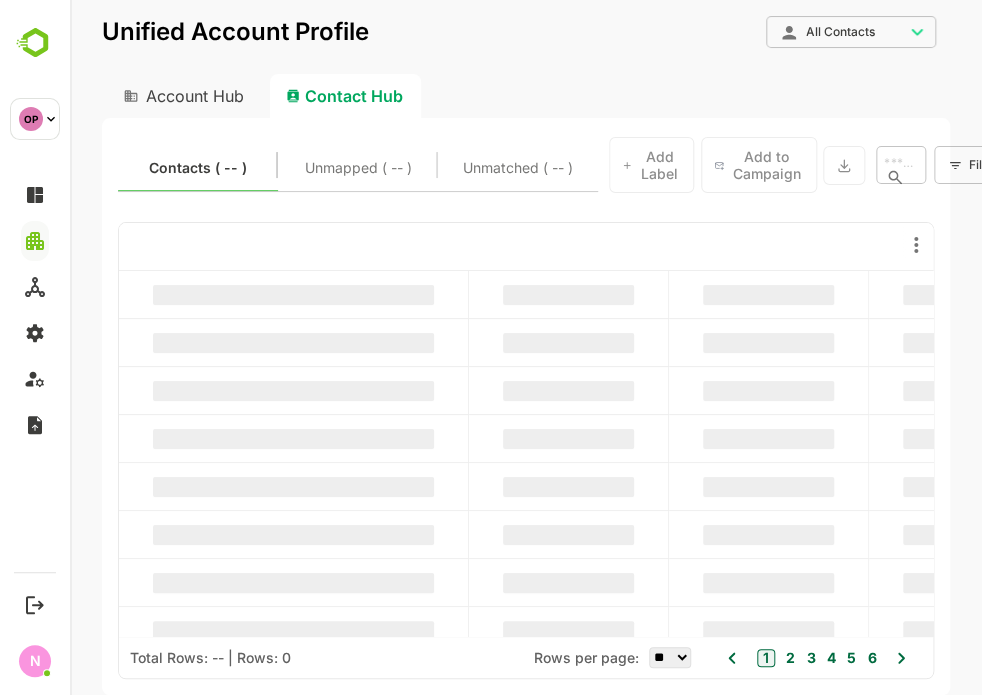 scroll, scrollTop: 0, scrollLeft: 0, axis: both 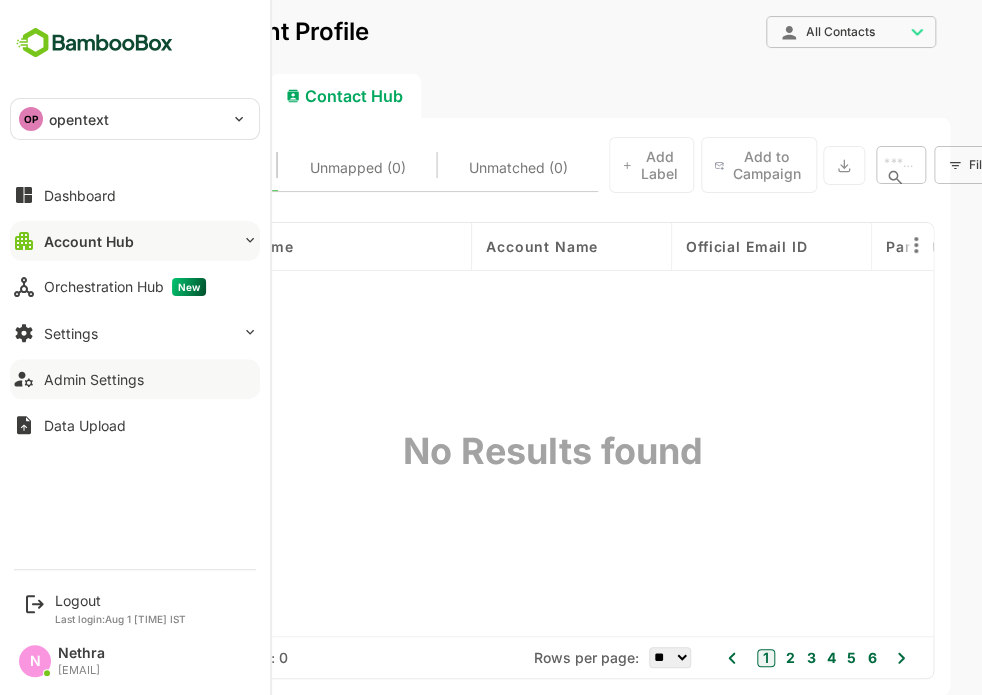 click on "Admin Settings" at bounding box center (135, 379) 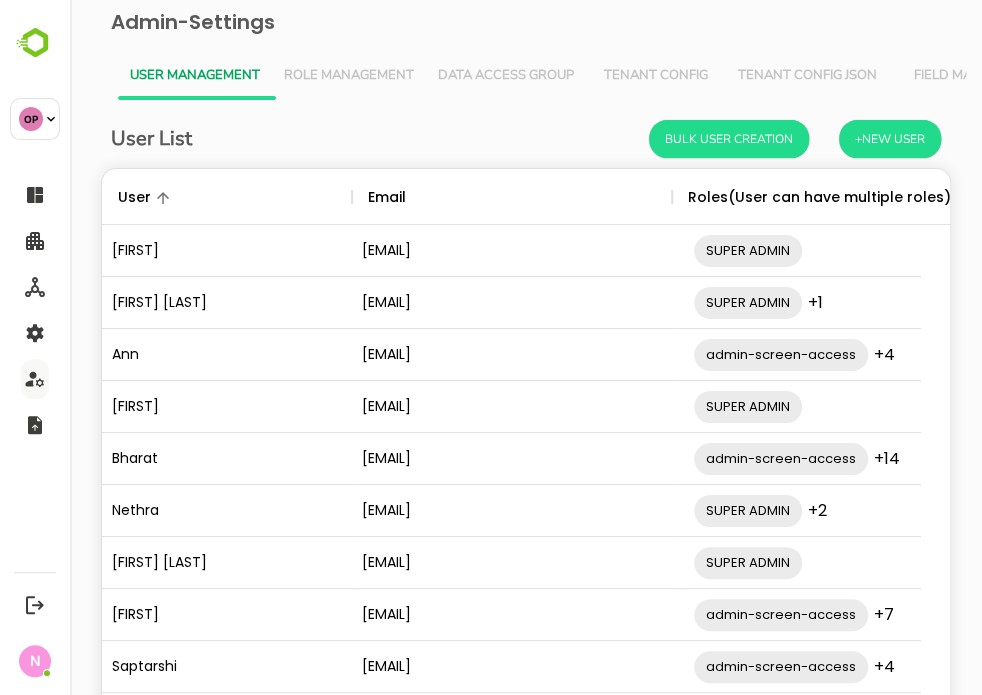 scroll, scrollTop: 0, scrollLeft: 0, axis: both 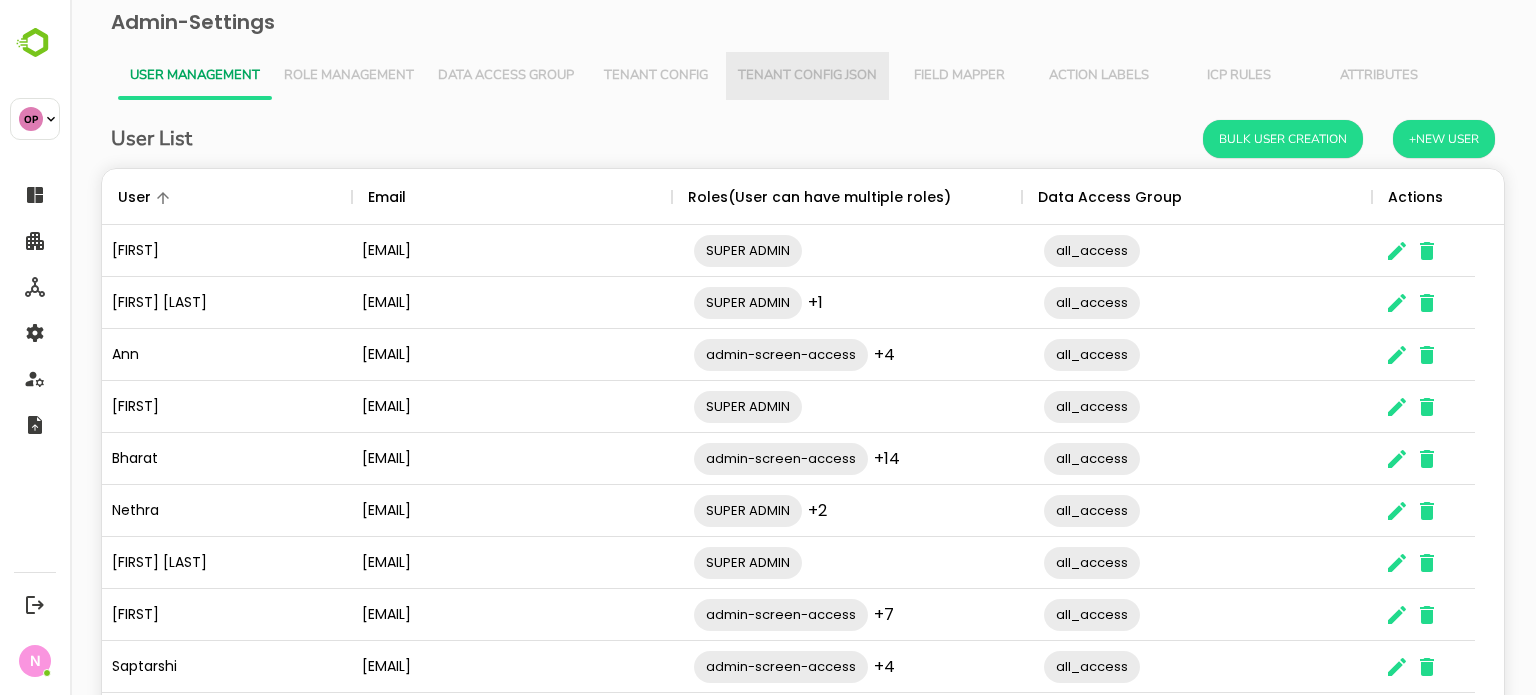click on "Tenant Config Json" at bounding box center [807, 76] 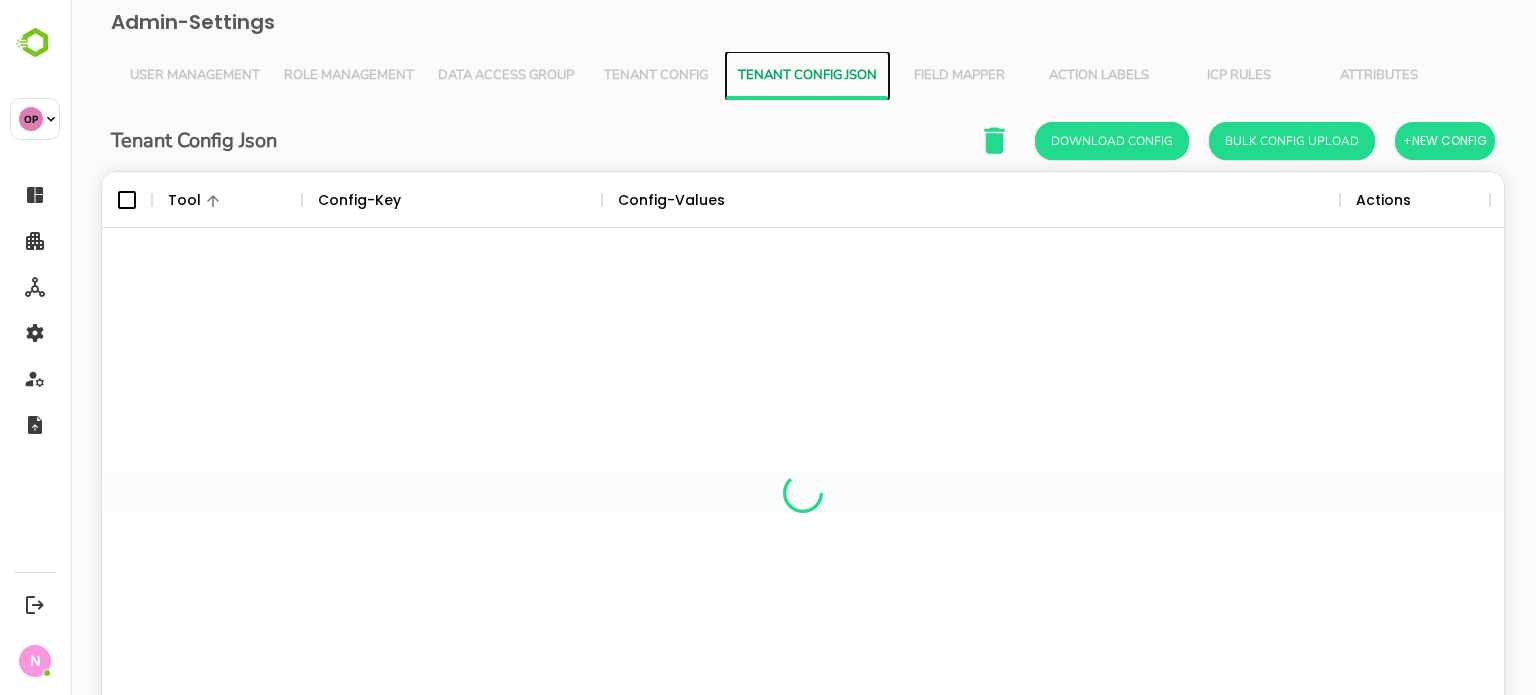 scroll, scrollTop: 16, scrollLeft: 16, axis: both 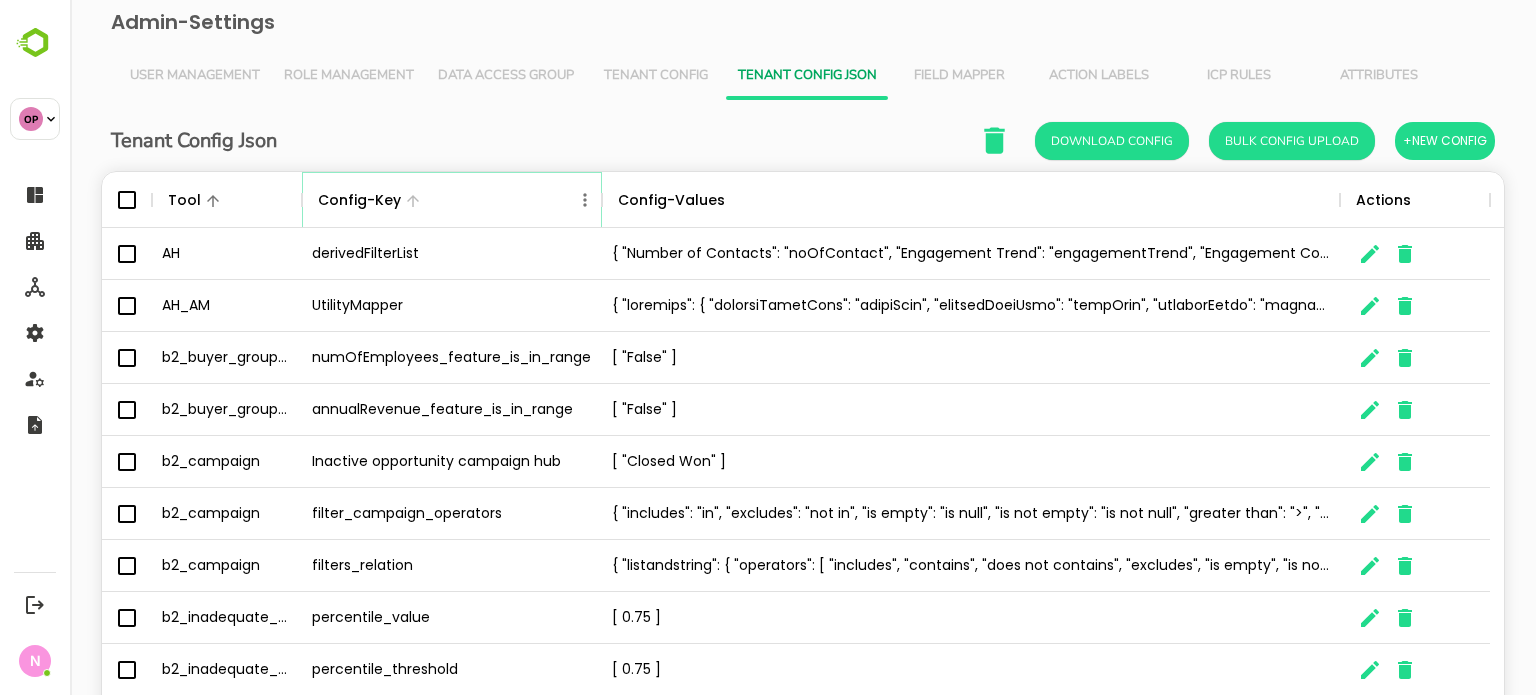 click at bounding box center (585, 200) 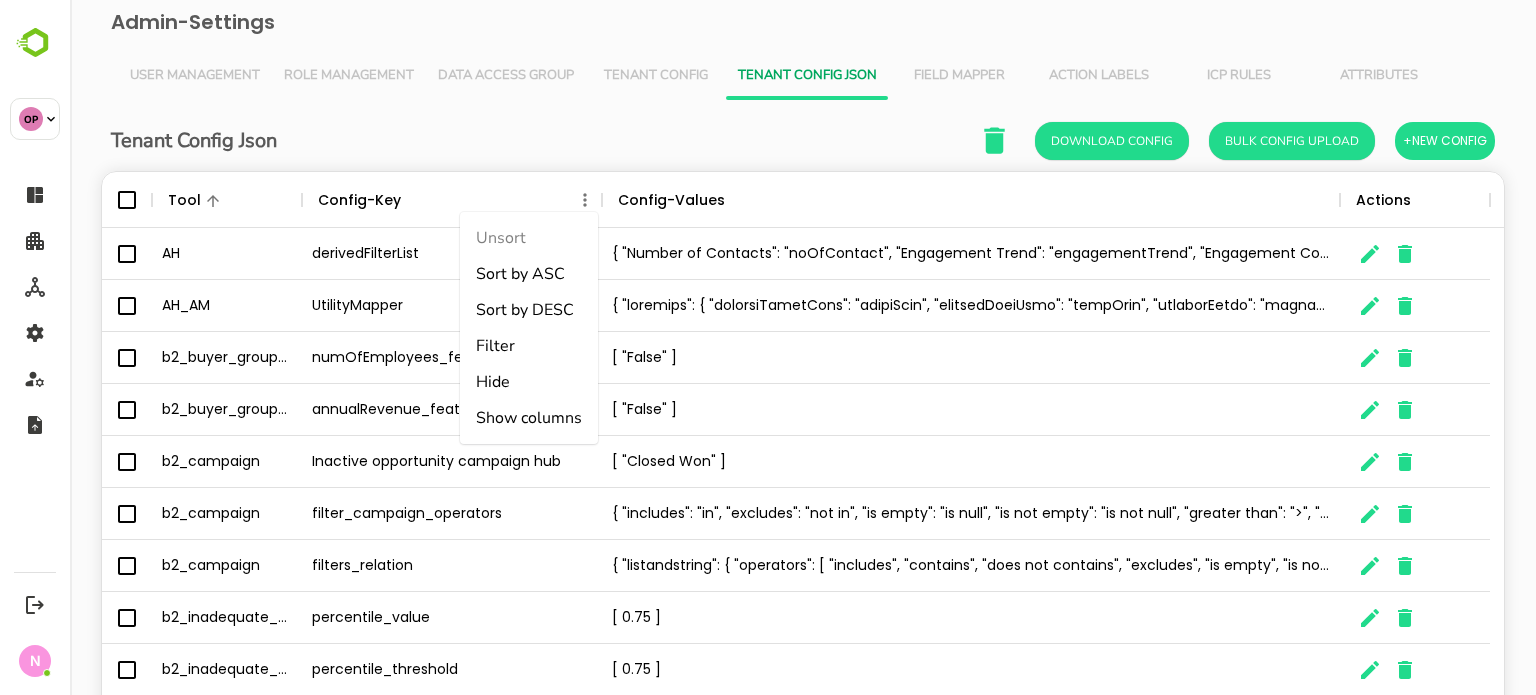 click on "Filter" at bounding box center [529, 346] 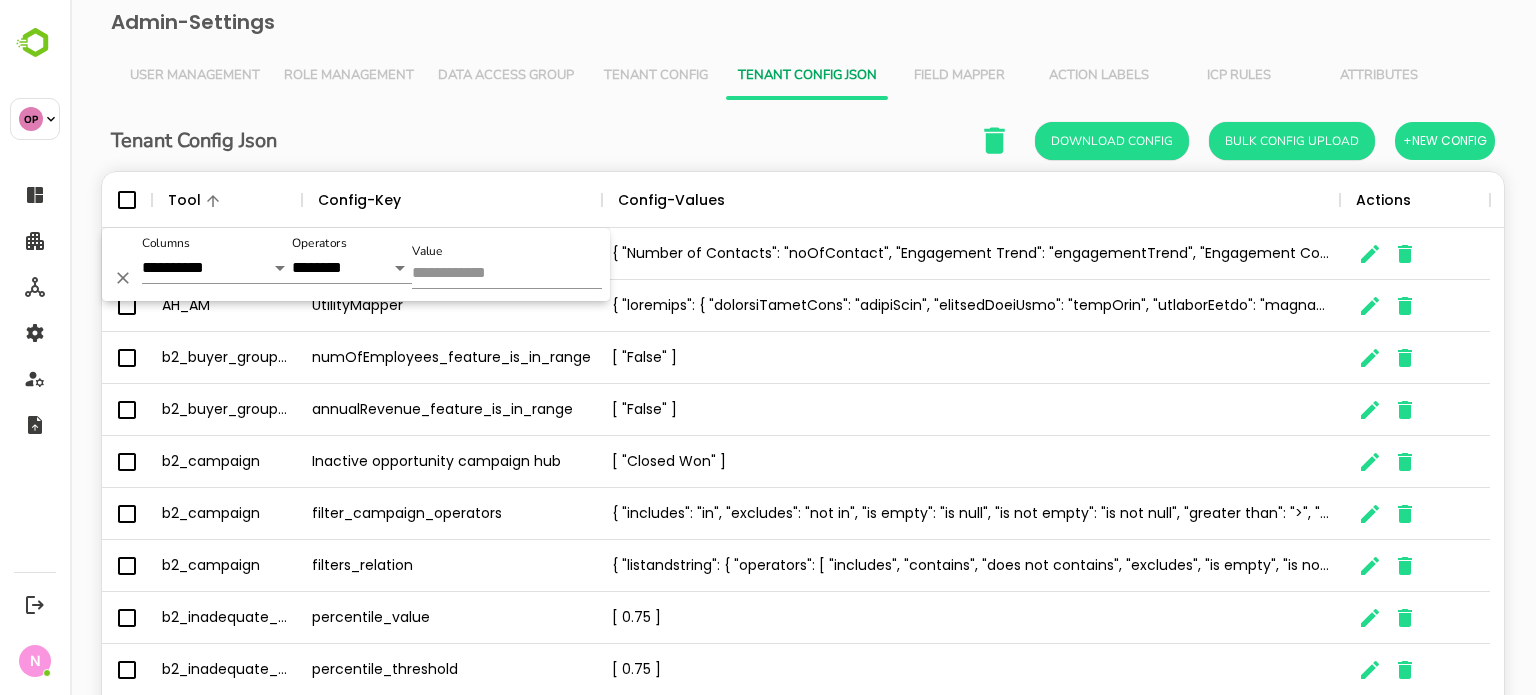 click on "Value" at bounding box center (507, 274) 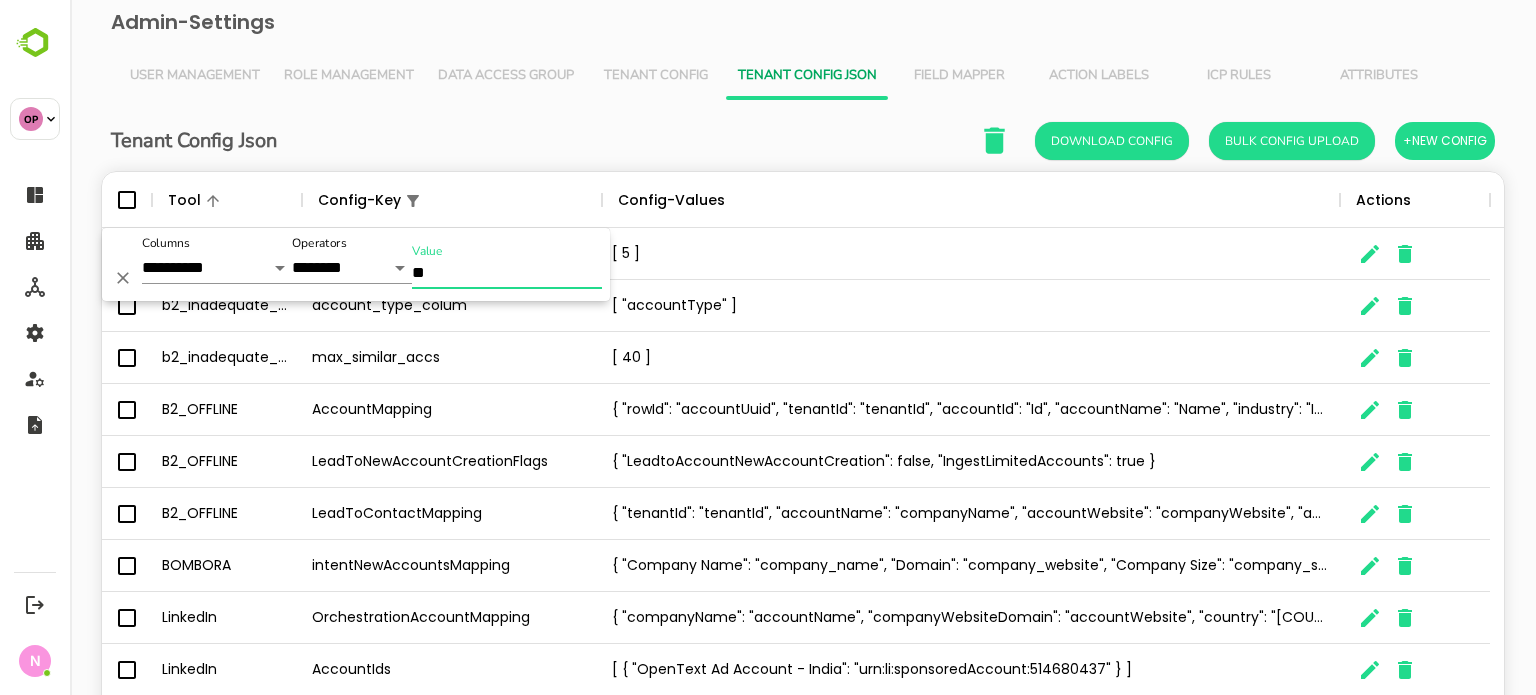 type on "*" 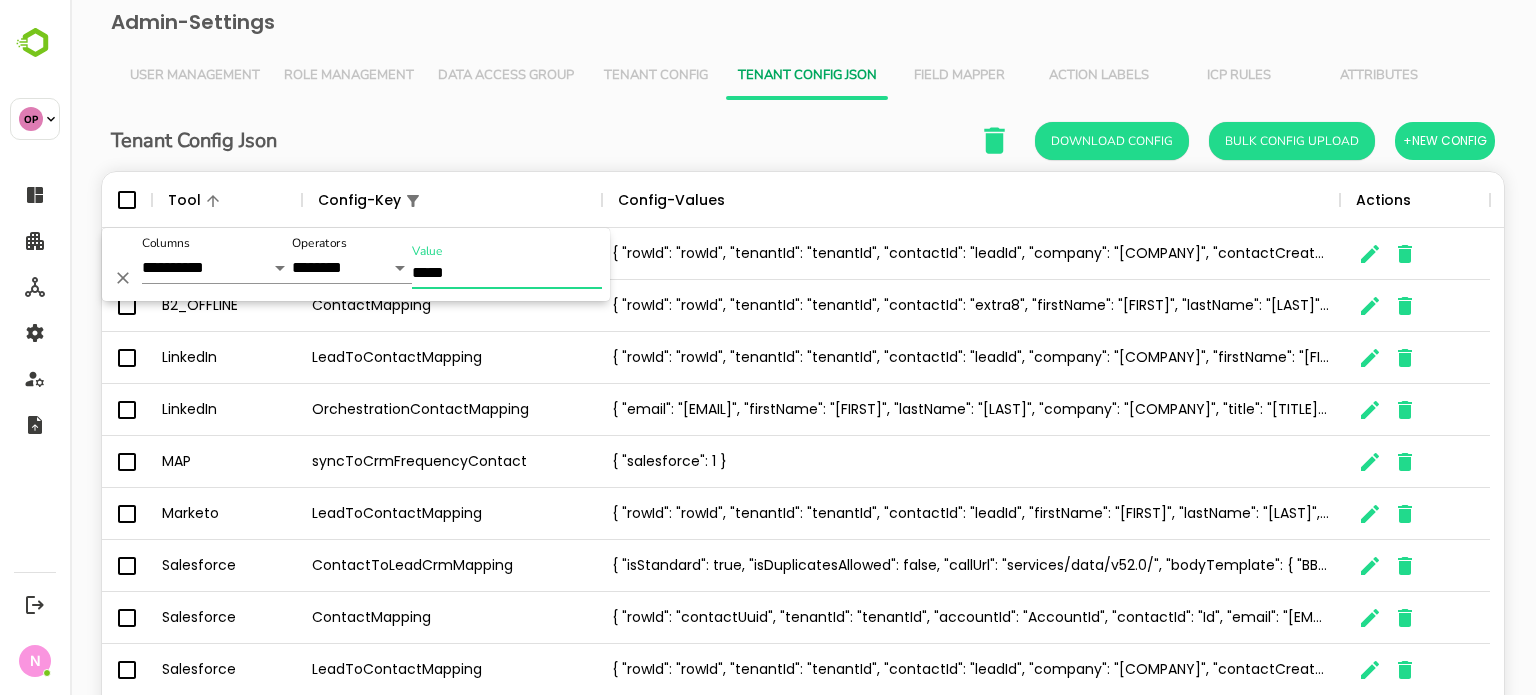 type on "*****" 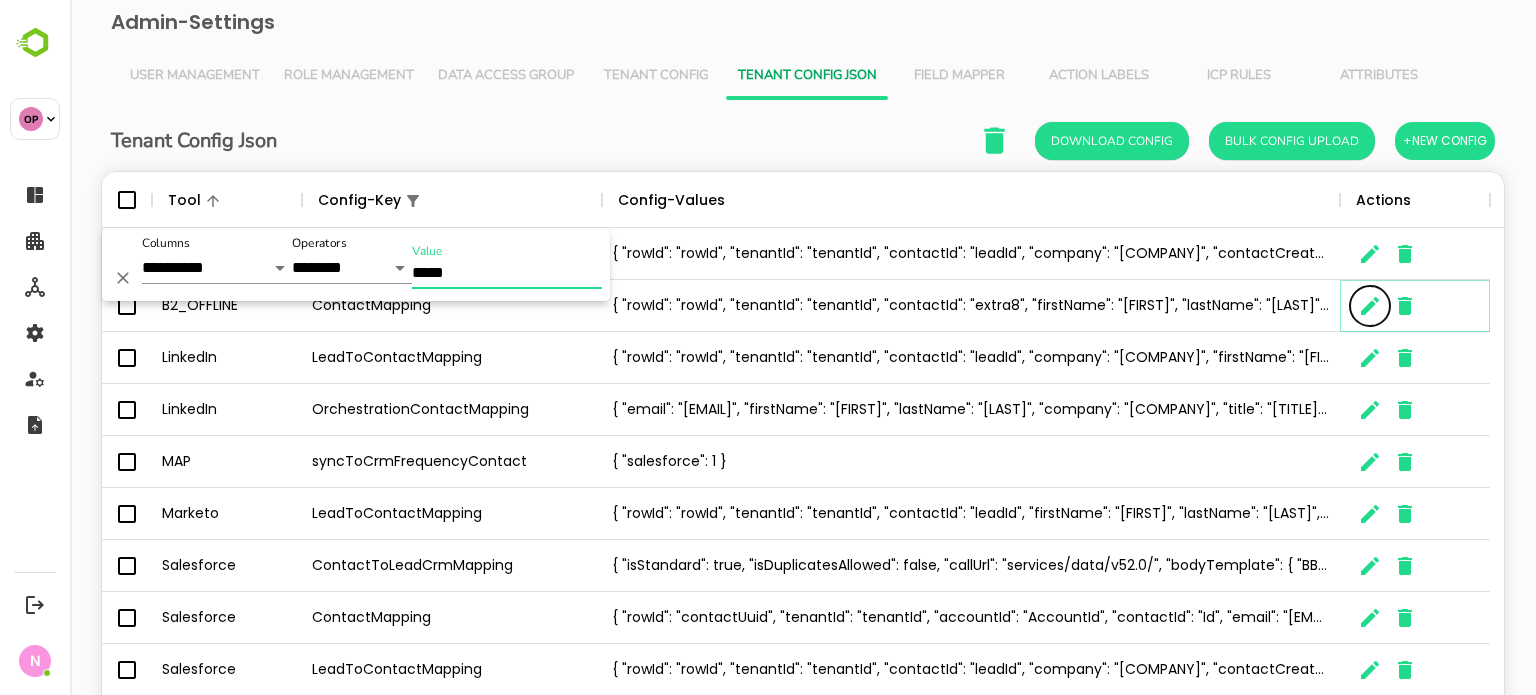 click 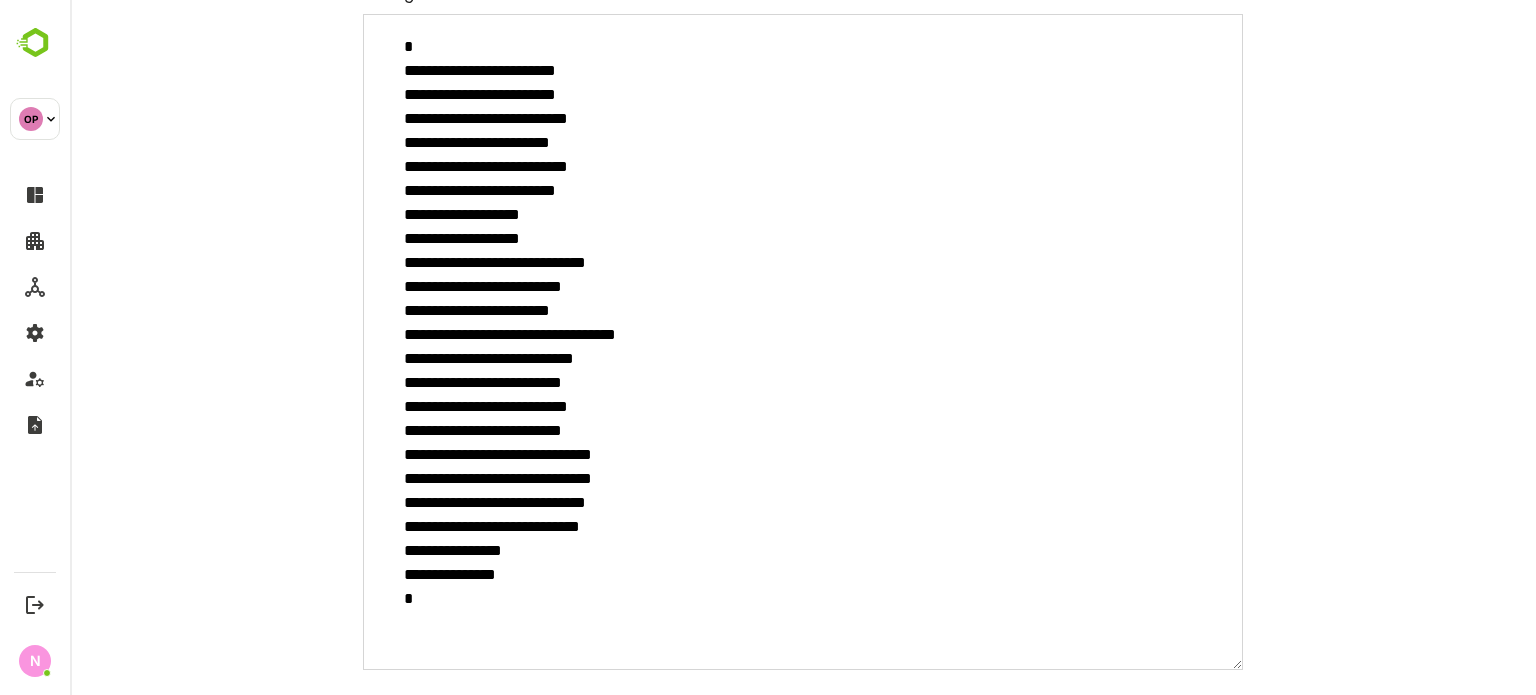 scroll, scrollTop: 300, scrollLeft: 0, axis: vertical 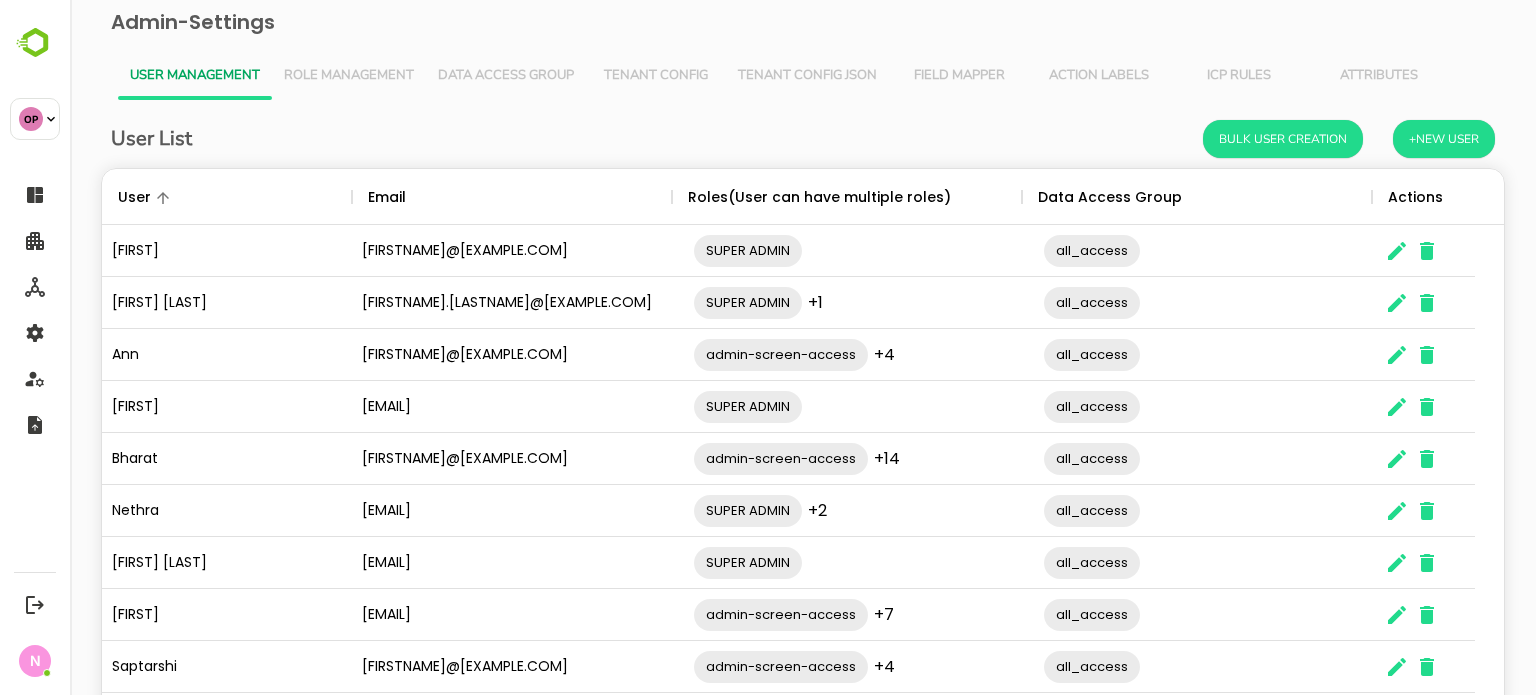 click on "Tenant Config Json" at bounding box center (807, 76) 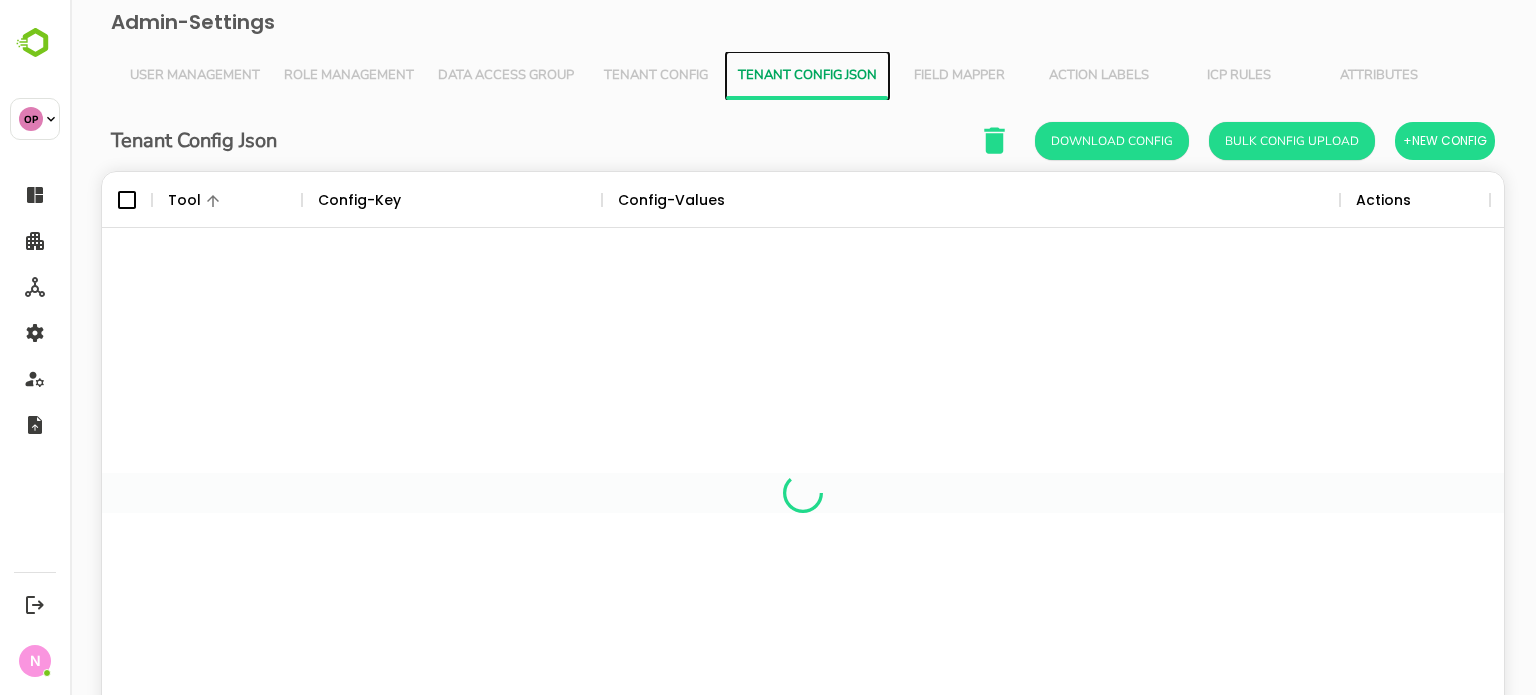 scroll, scrollTop: 16, scrollLeft: 16, axis: both 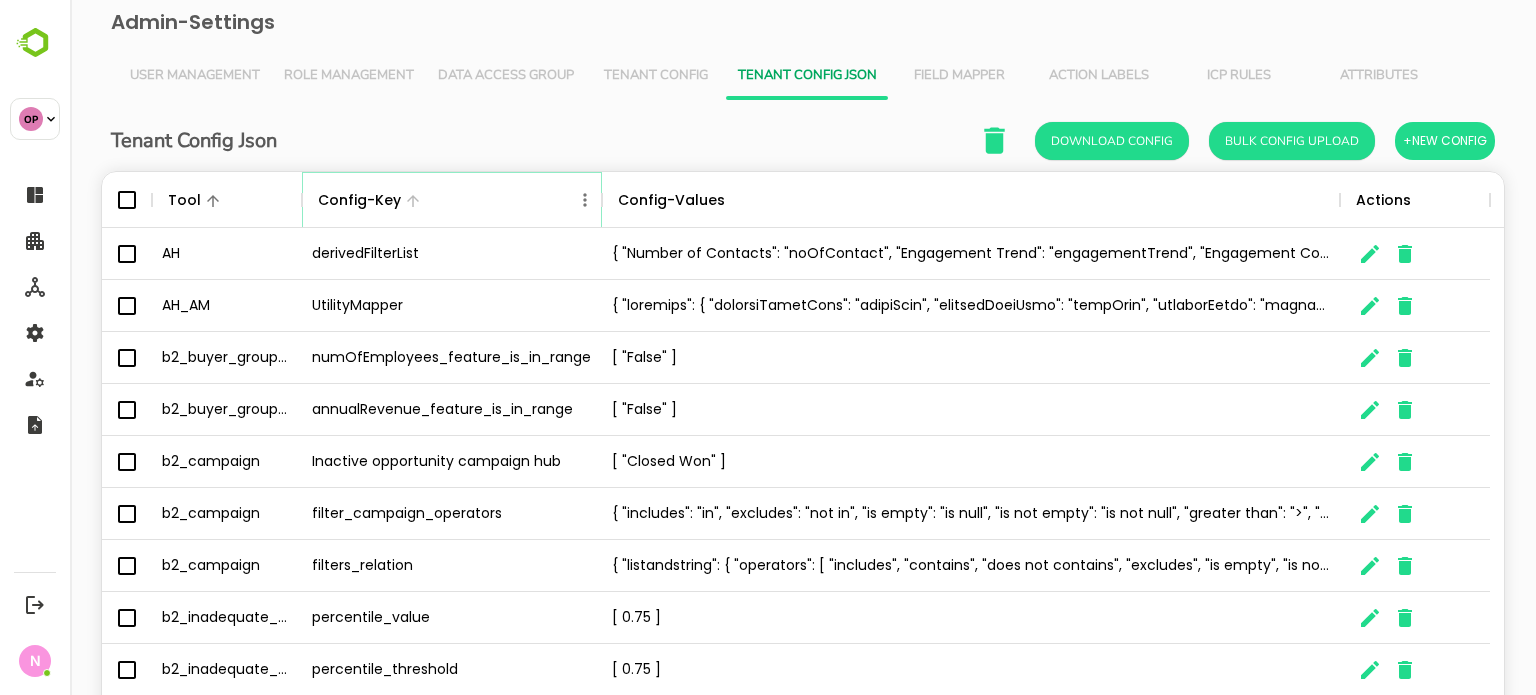 click 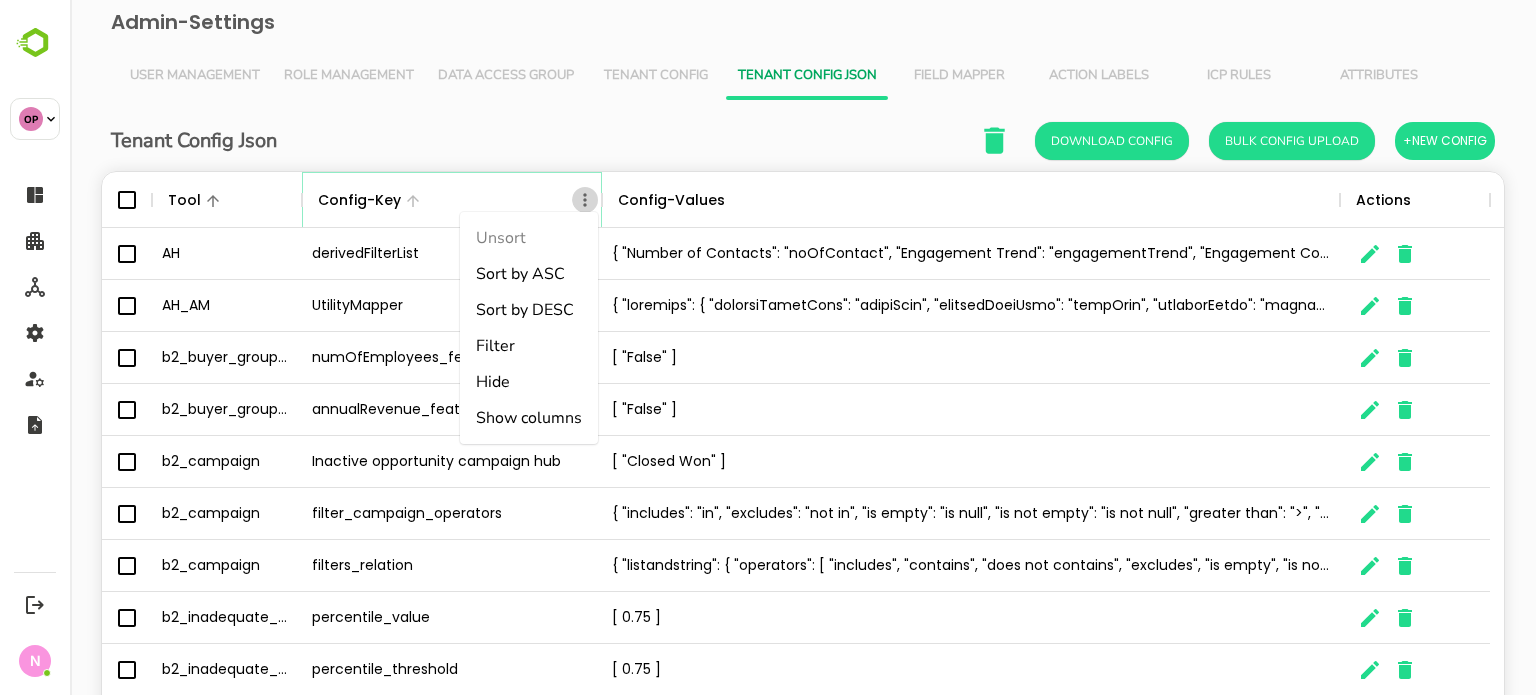 click 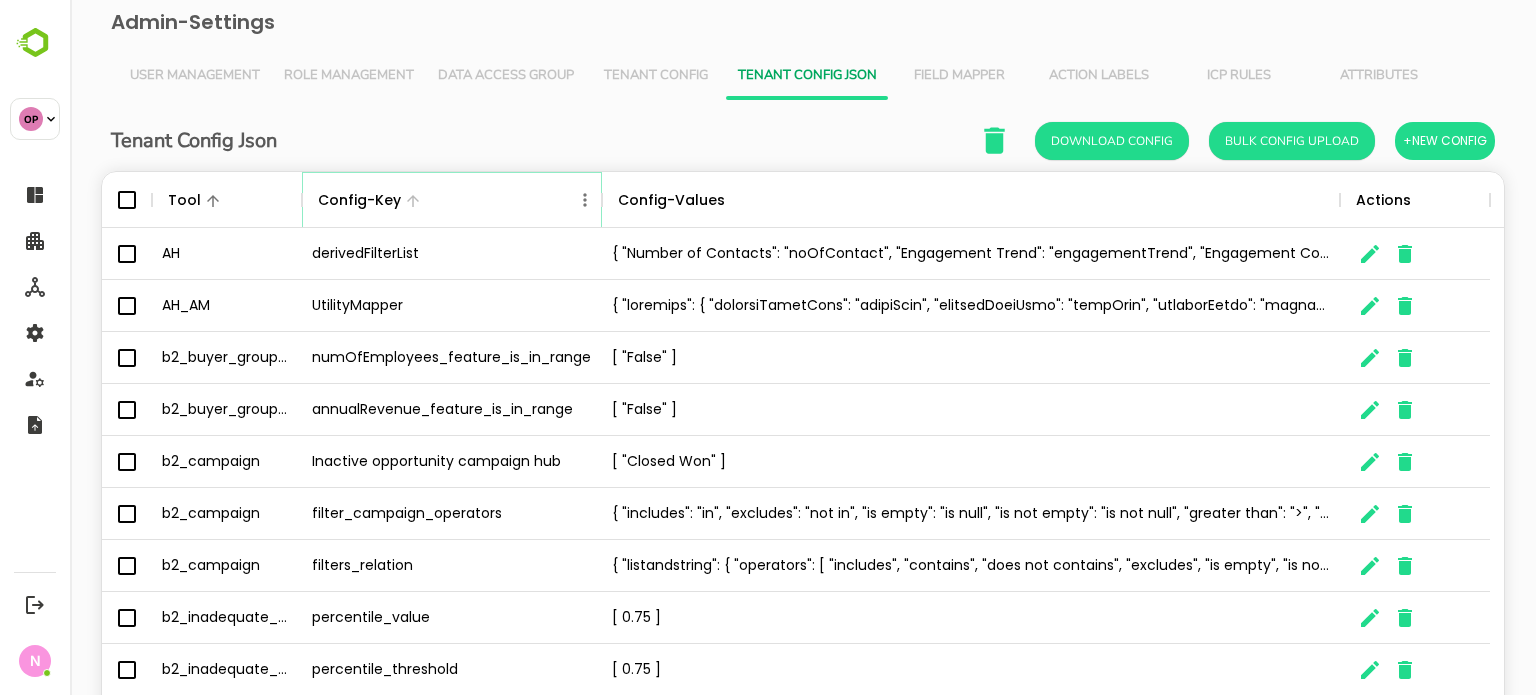 click 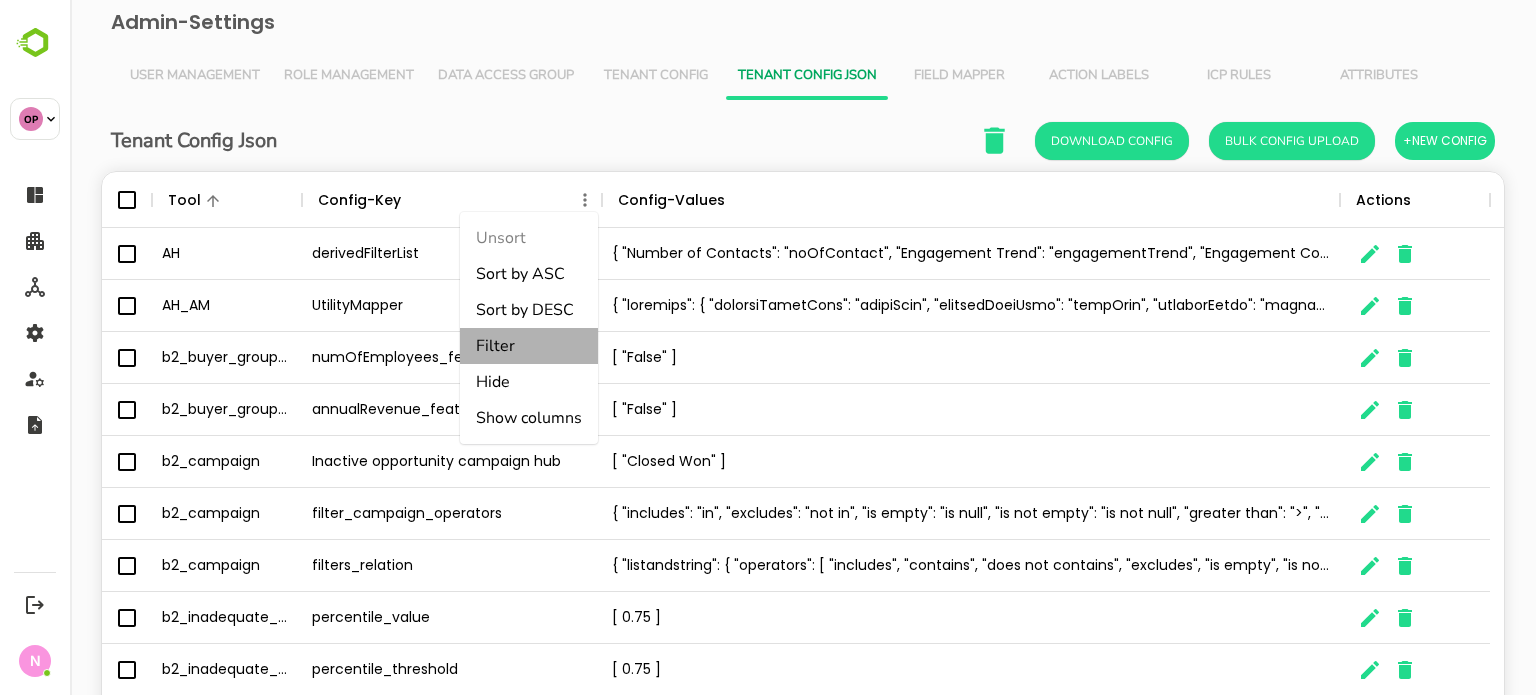 click on "Filter" at bounding box center [529, 346] 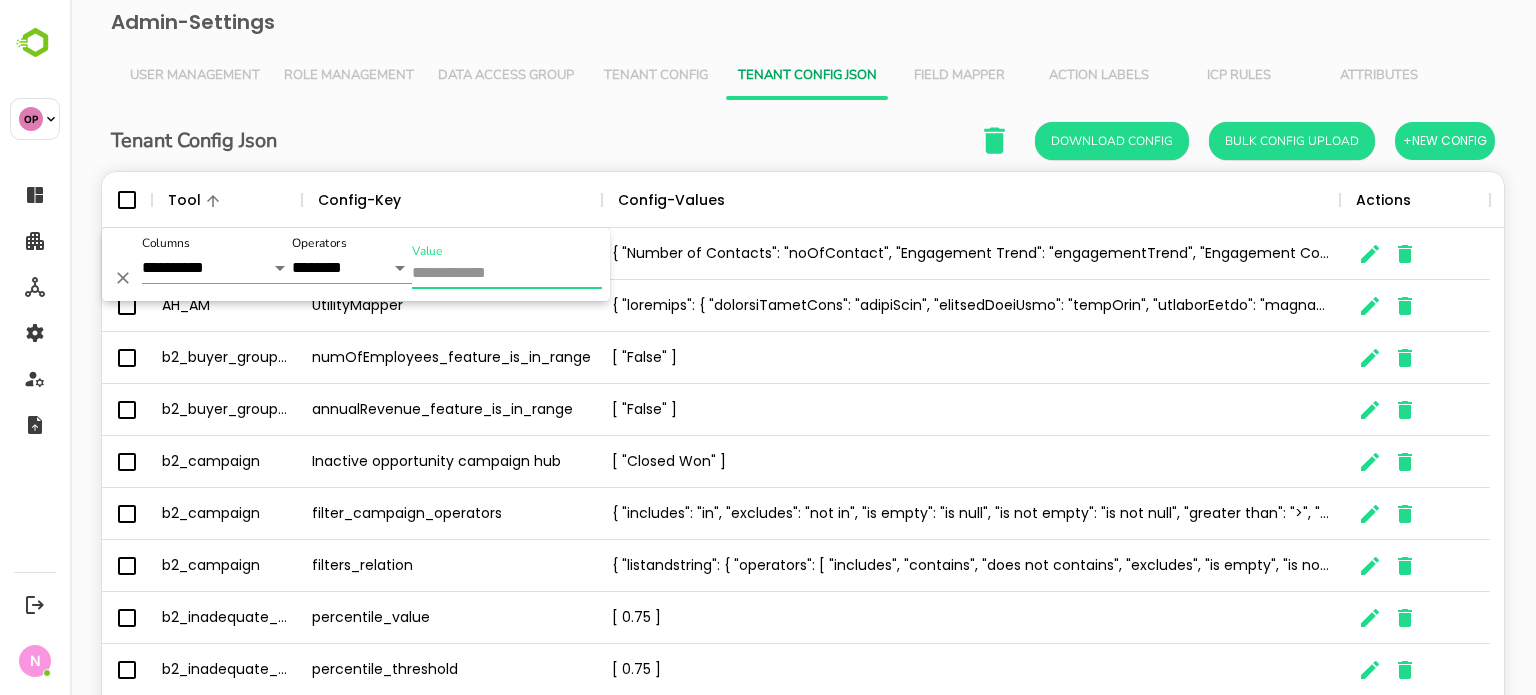click on "Value" at bounding box center [507, 274] 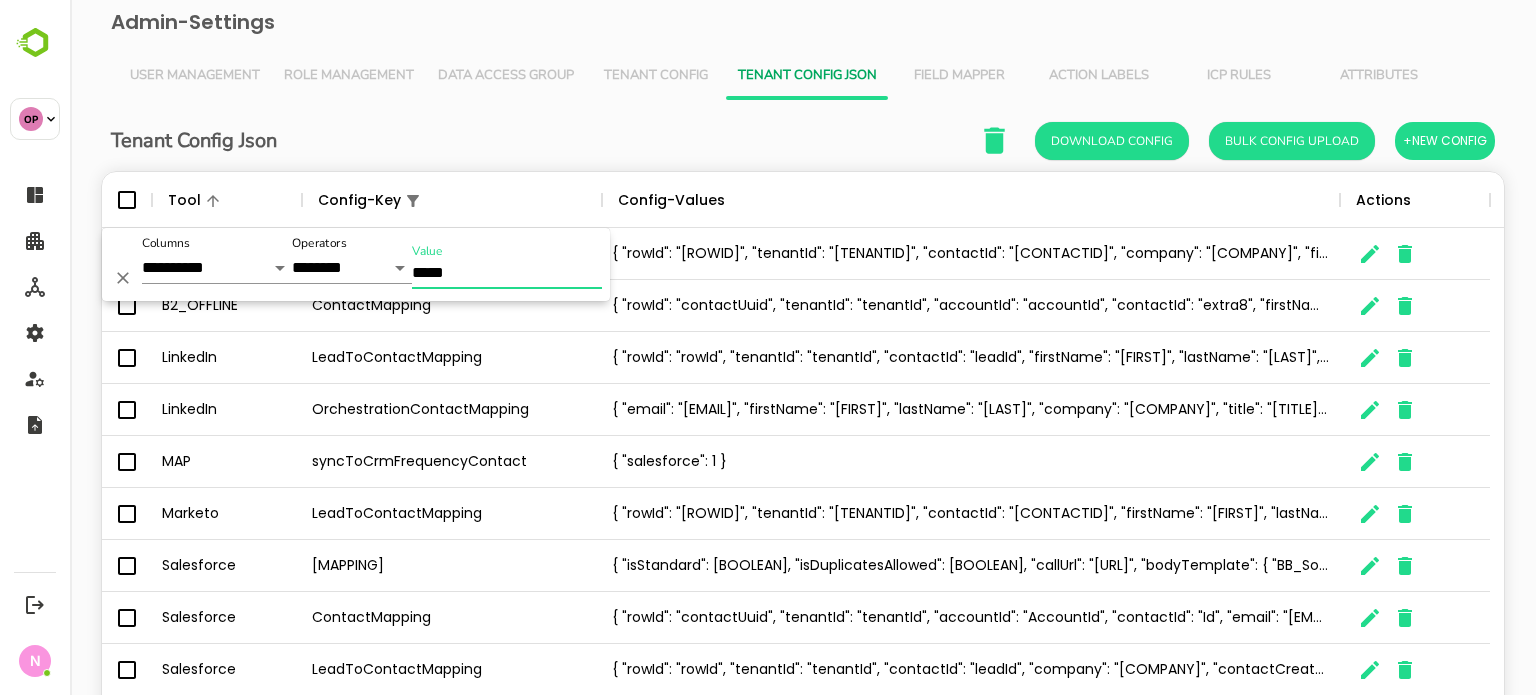 type on "*****" 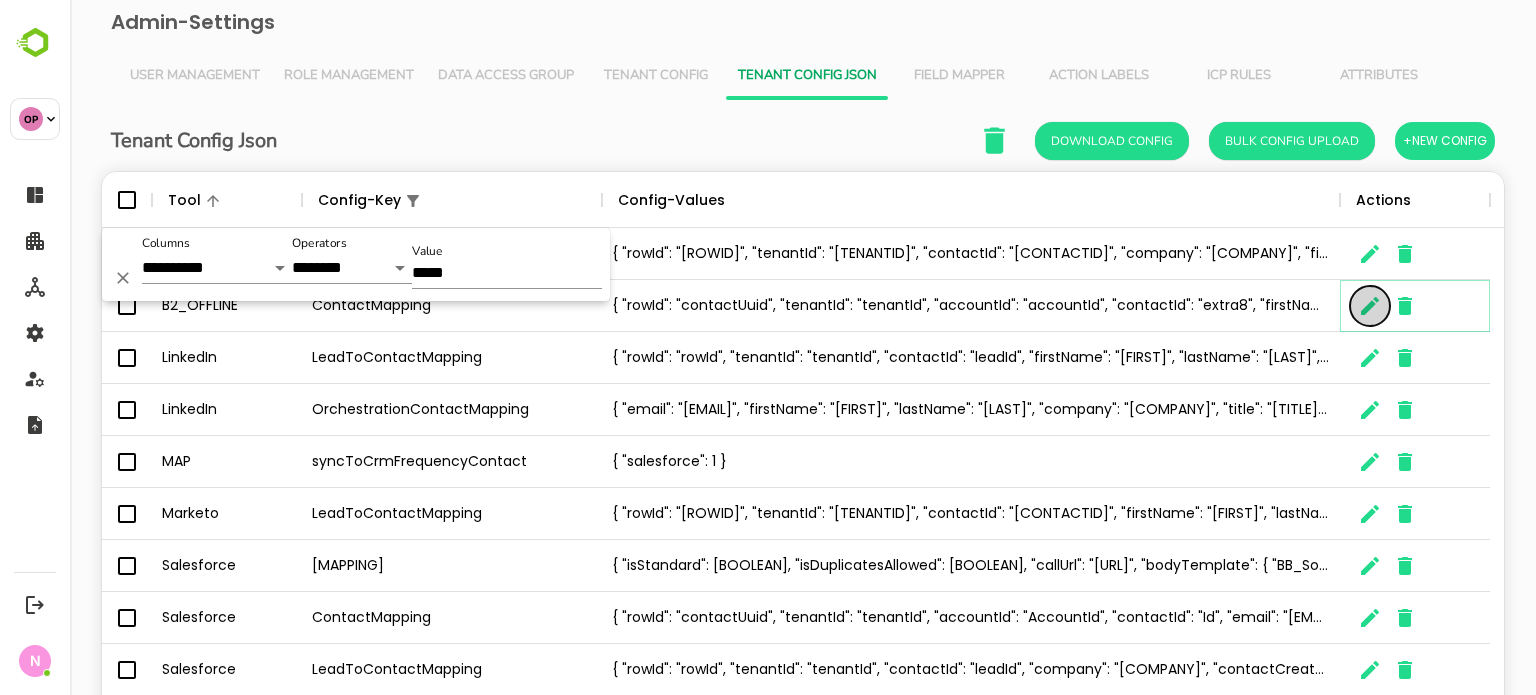 click 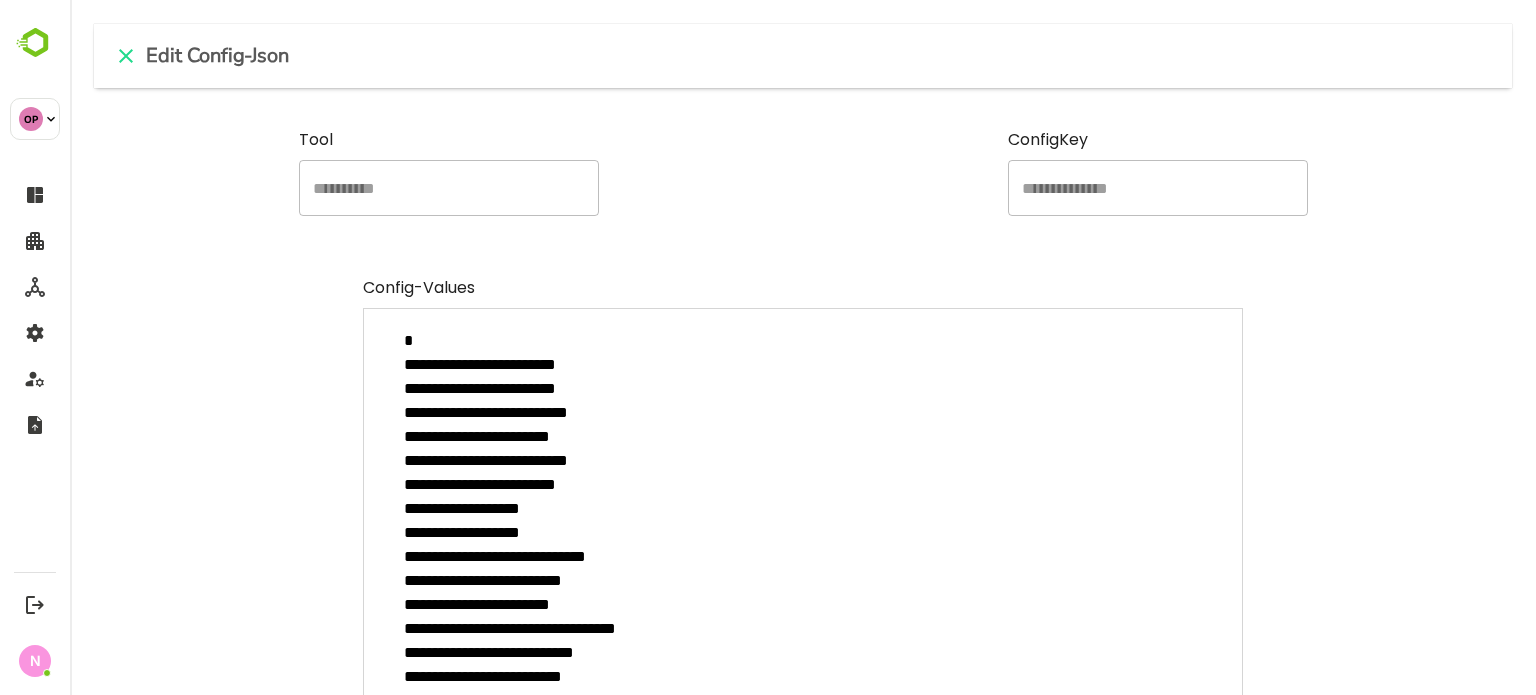 drag, startPoint x: 556, startPoint y: 437, endPoint x: 508, endPoint y: 444, distance: 48.507732 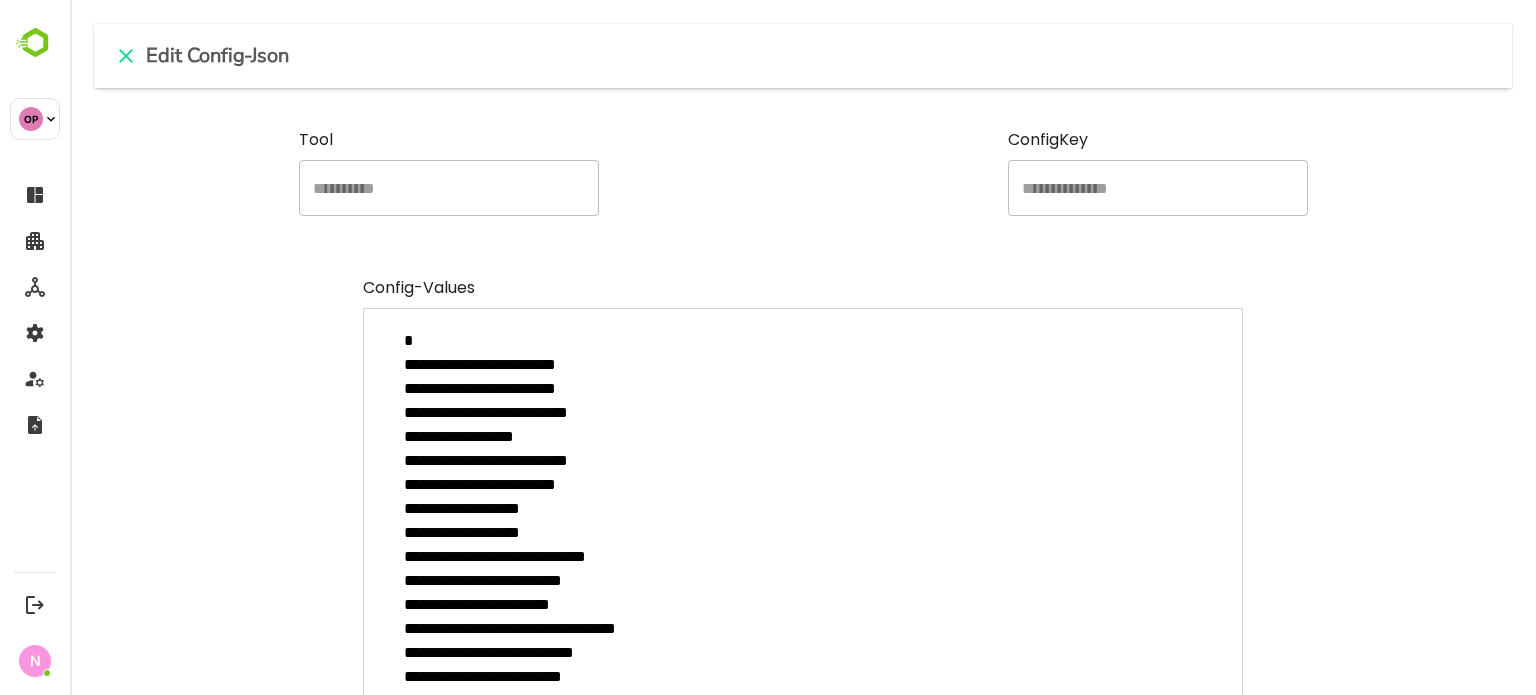 paste on "**" 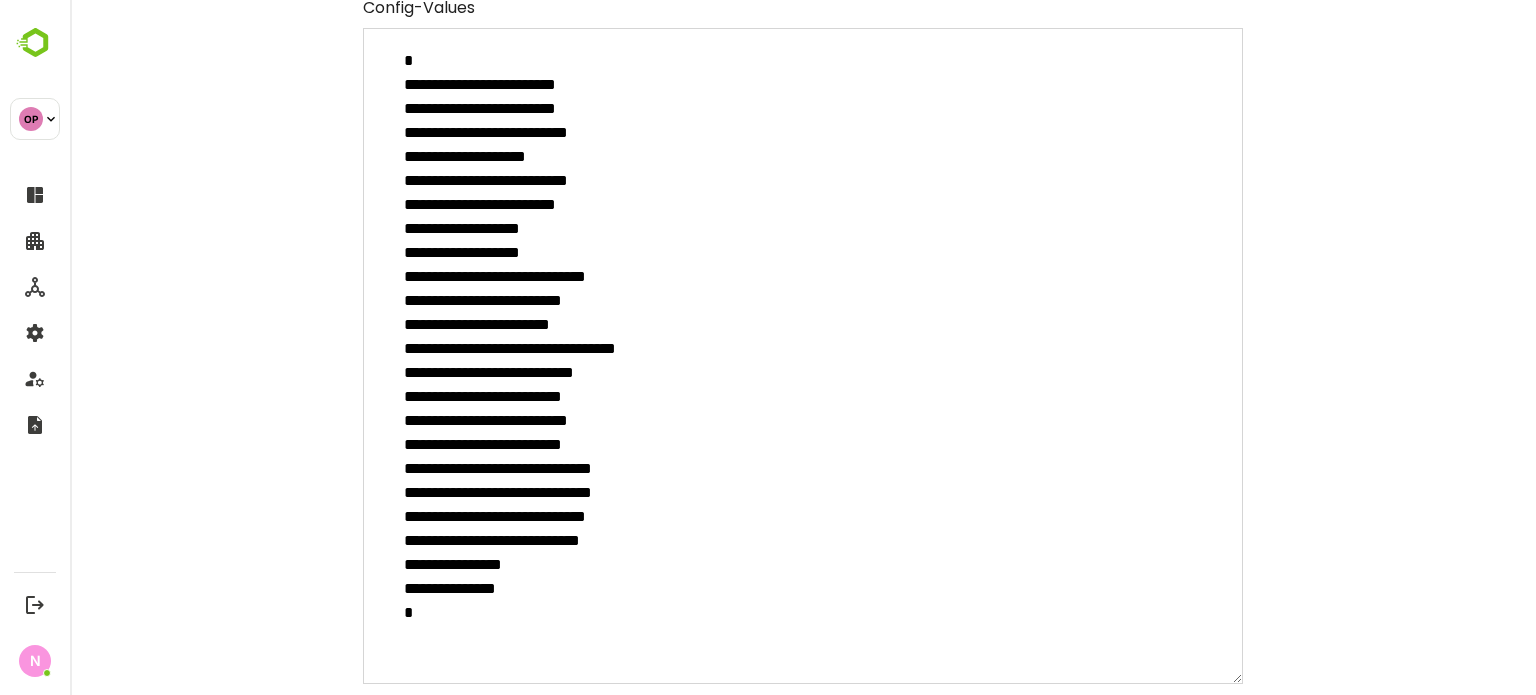 scroll, scrollTop: 246, scrollLeft: 0, axis: vertical 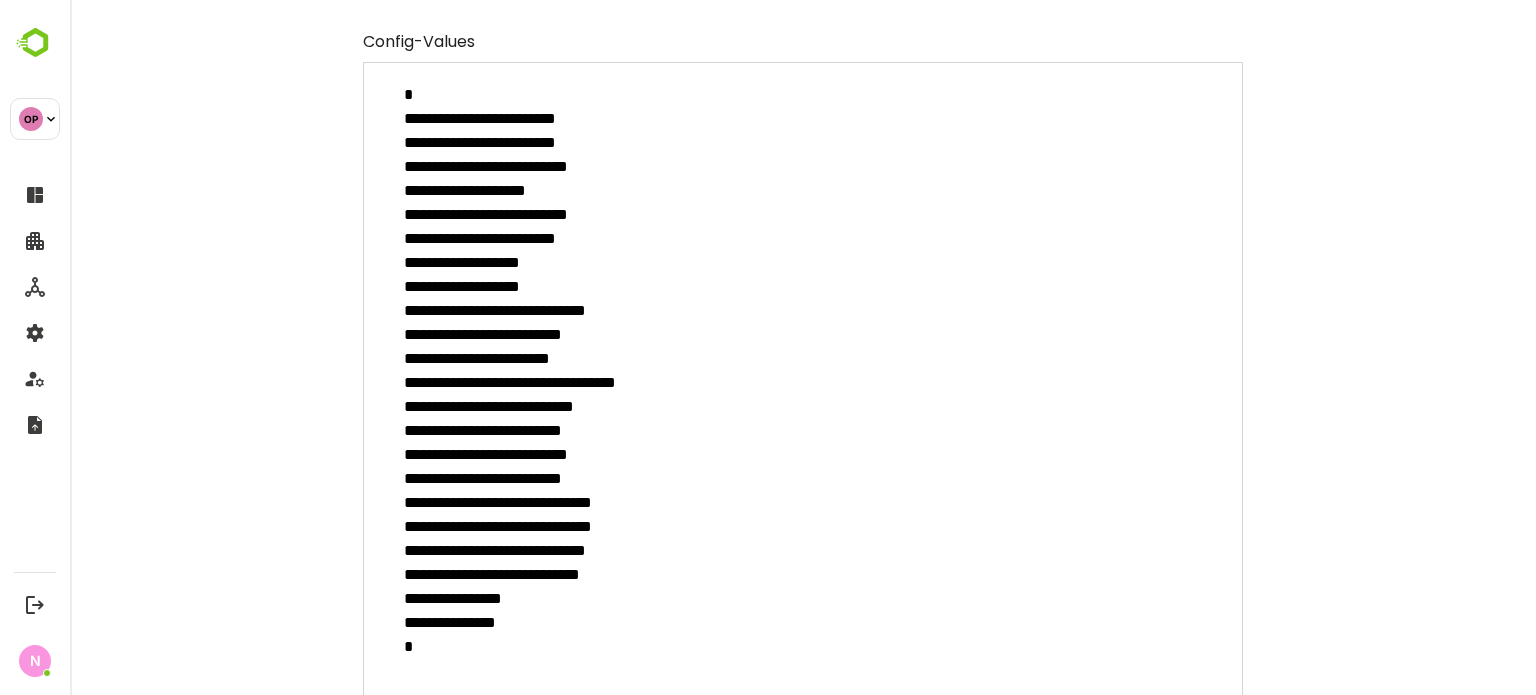 type on "**********" 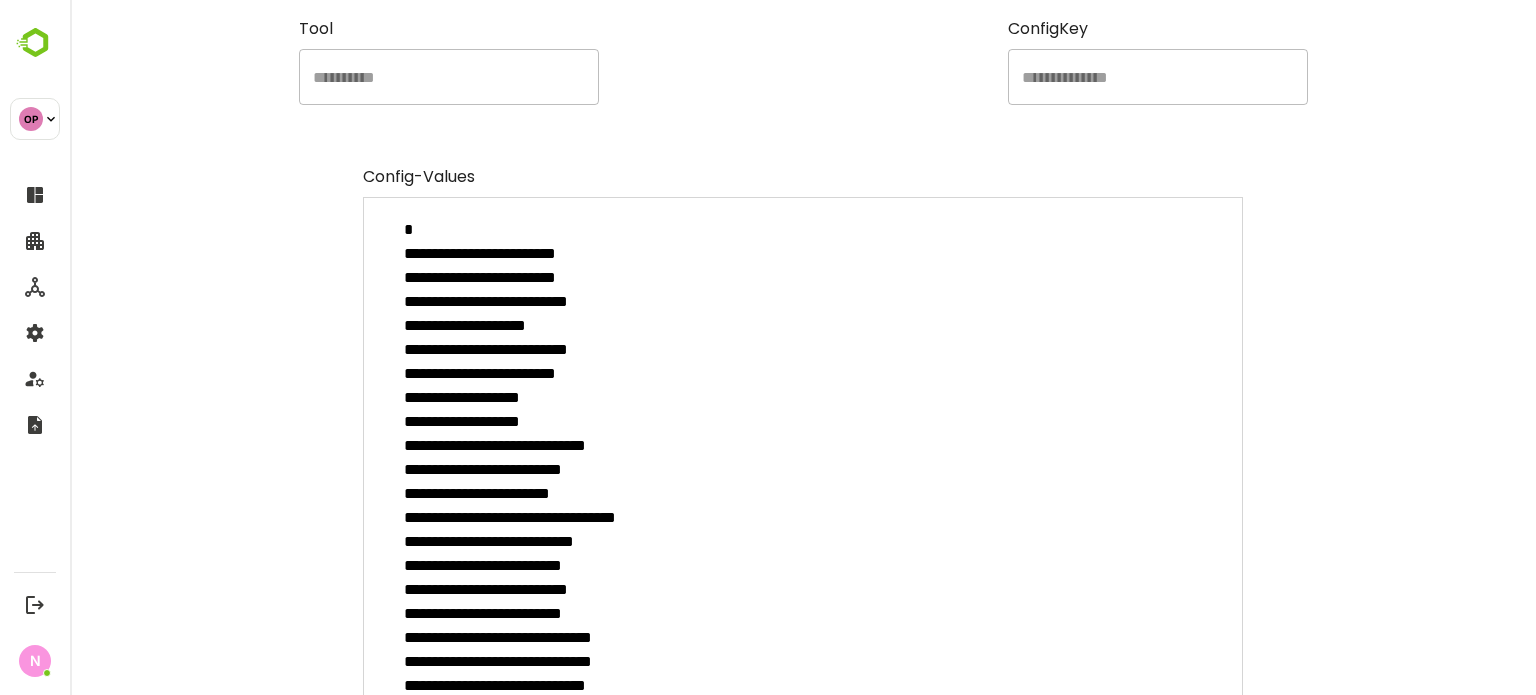 scroll, scrollTop: 367, scrollLeft: 0, axis: vertical 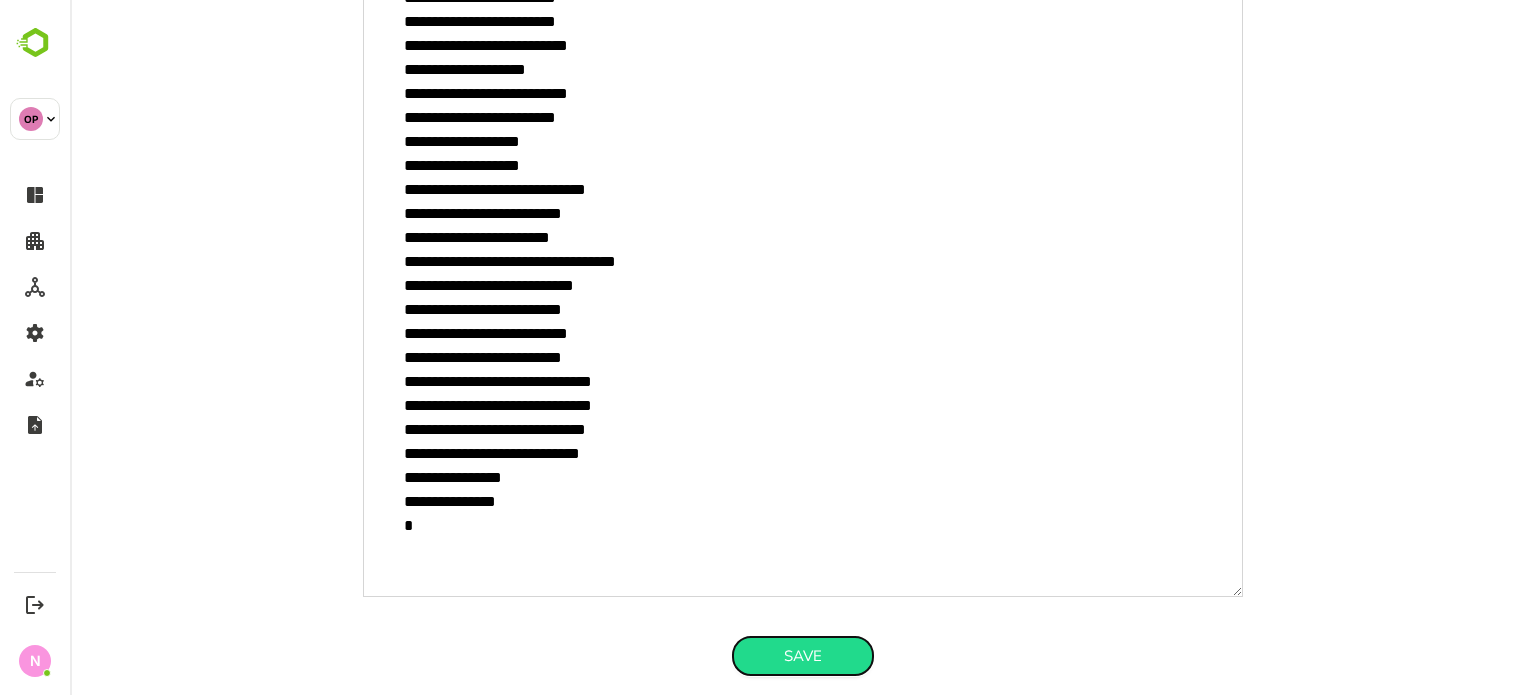 click on "Save" at bounding box center [803, 656] 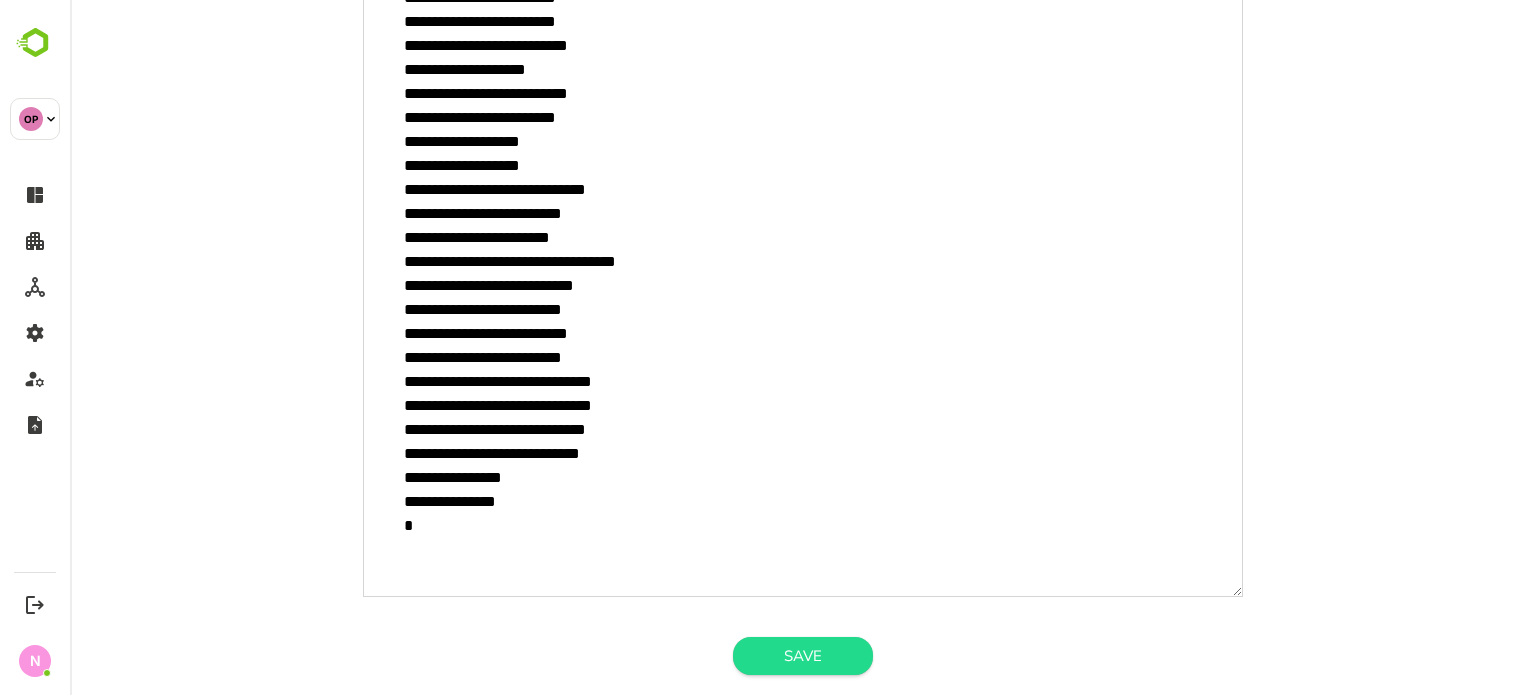 type on "*" 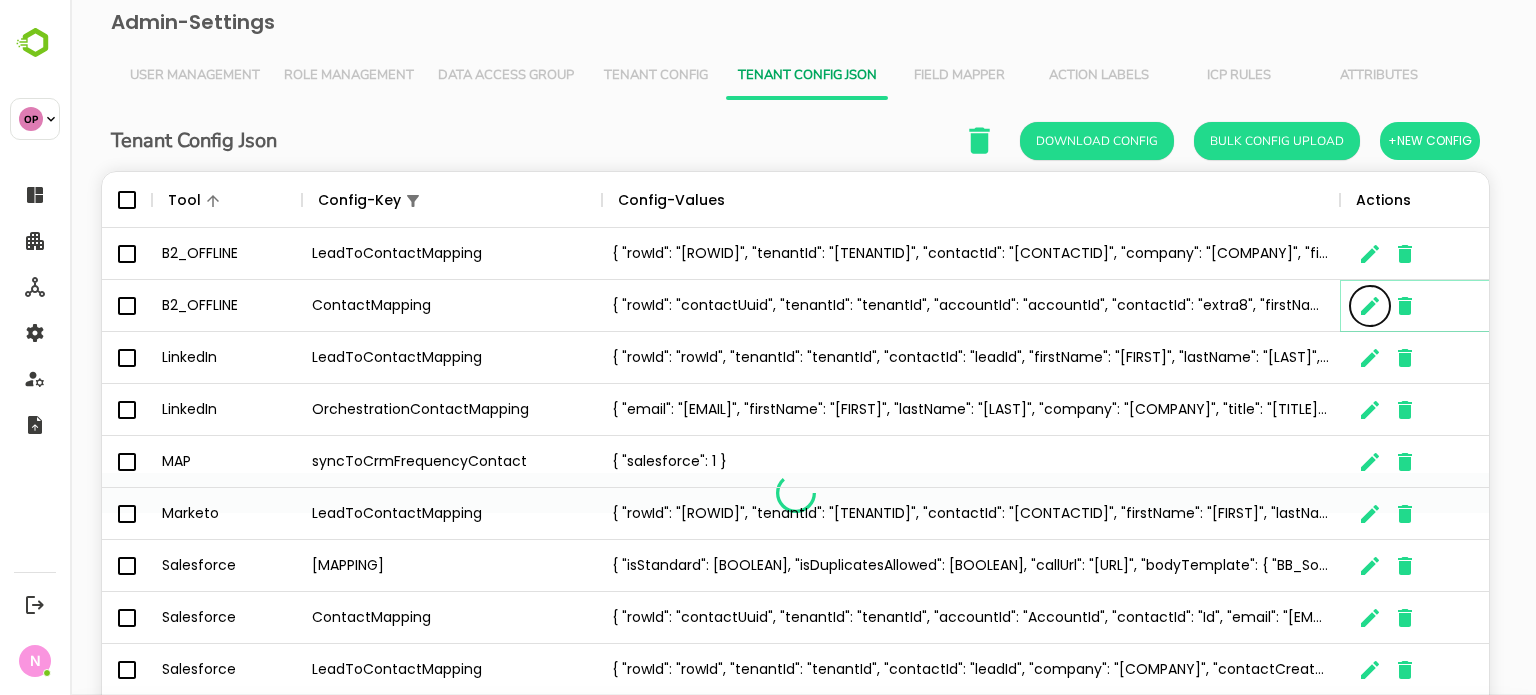 scroll, scrollTop: 16, scrollLeft: 16, axis: both 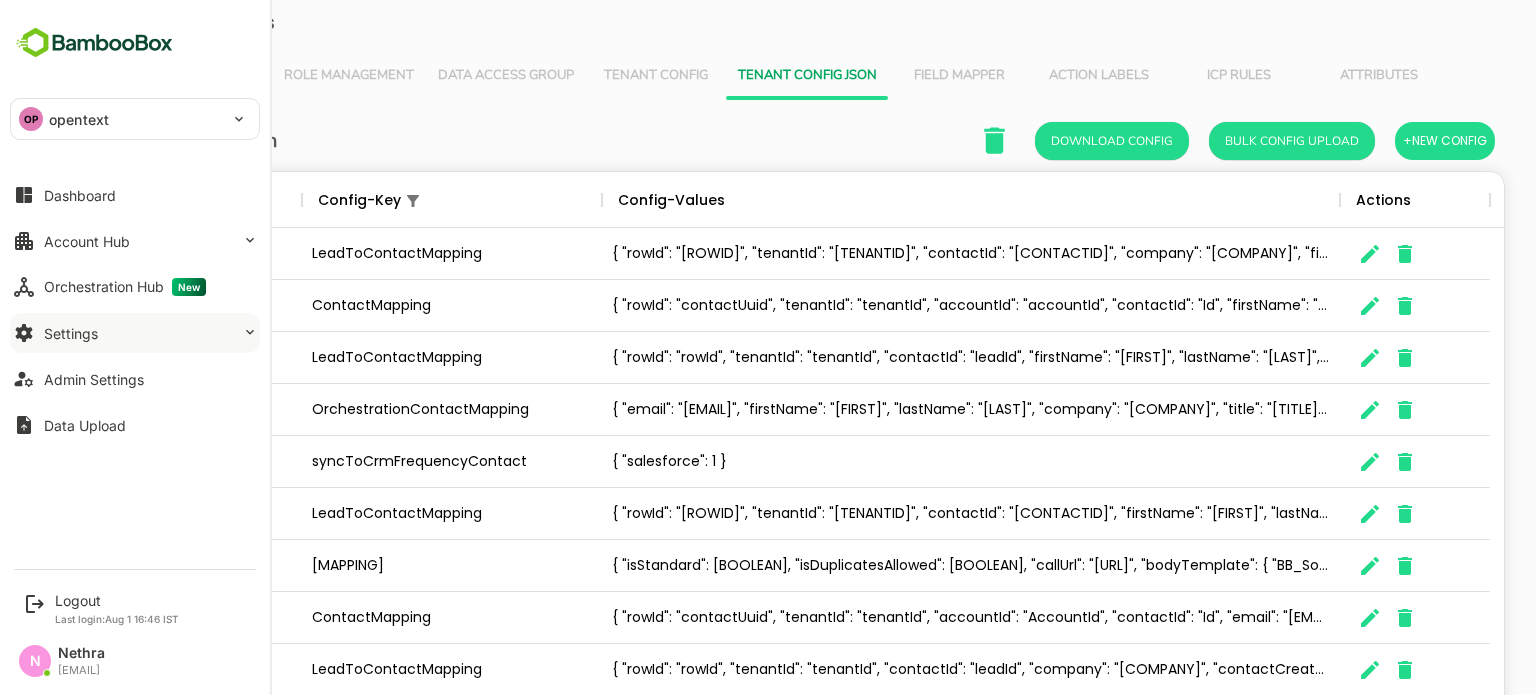 click on "Settings" at bounding box center [135, 333] 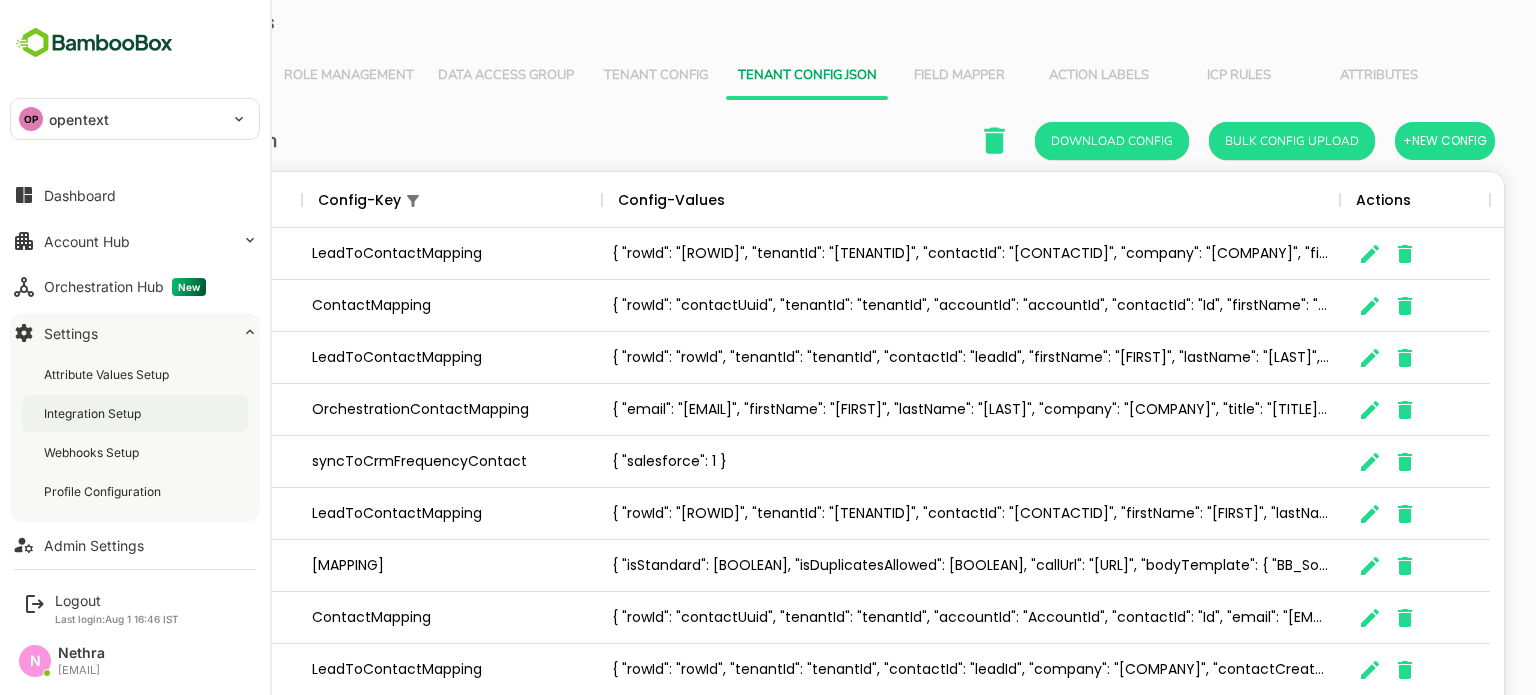 click on "Integration Setup" at bounding box center [94, 413] 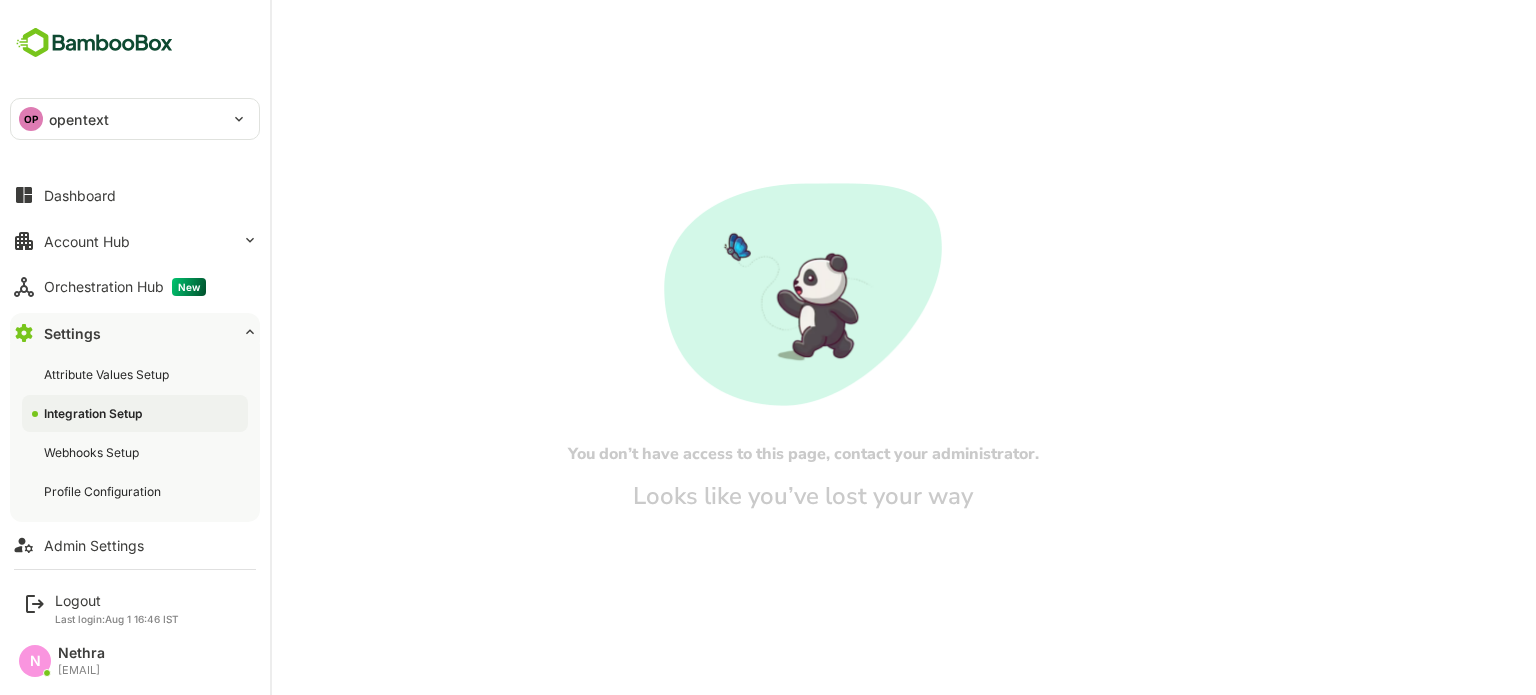 scroll, scrollTop: 0, scrollLeft: 0, axis: both 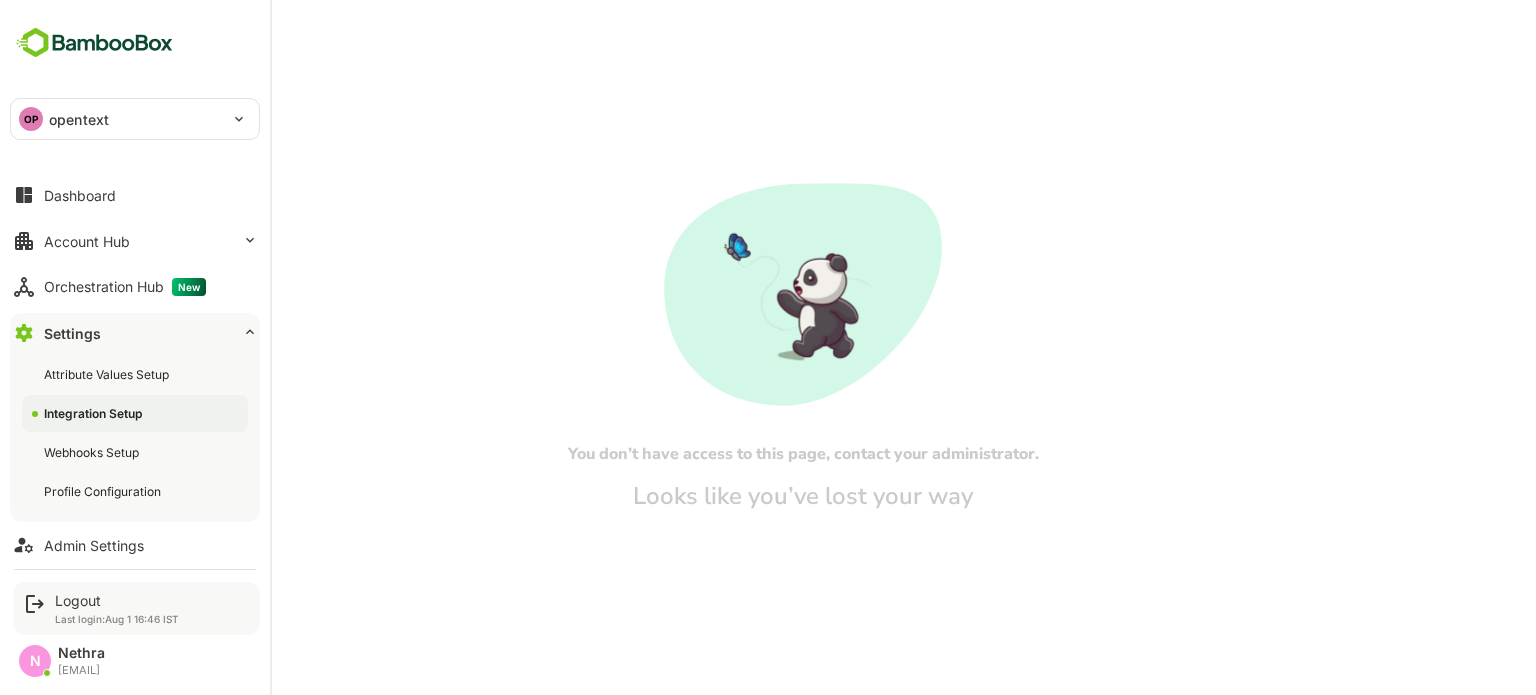 click on "Logout" at bounding box center [117, 600] 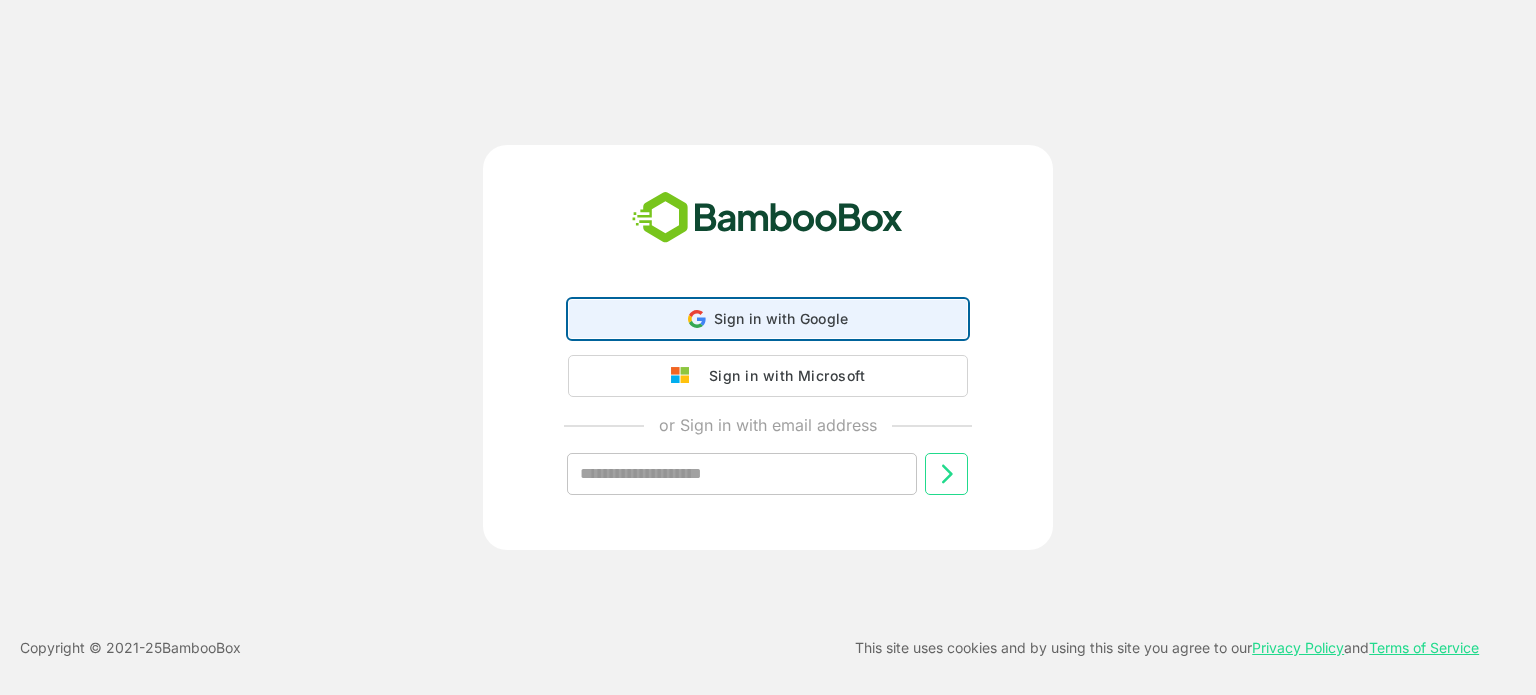 click on "Sign in with Google Sign in with Google. Opens in new tab" at bounding box center [768, 319] 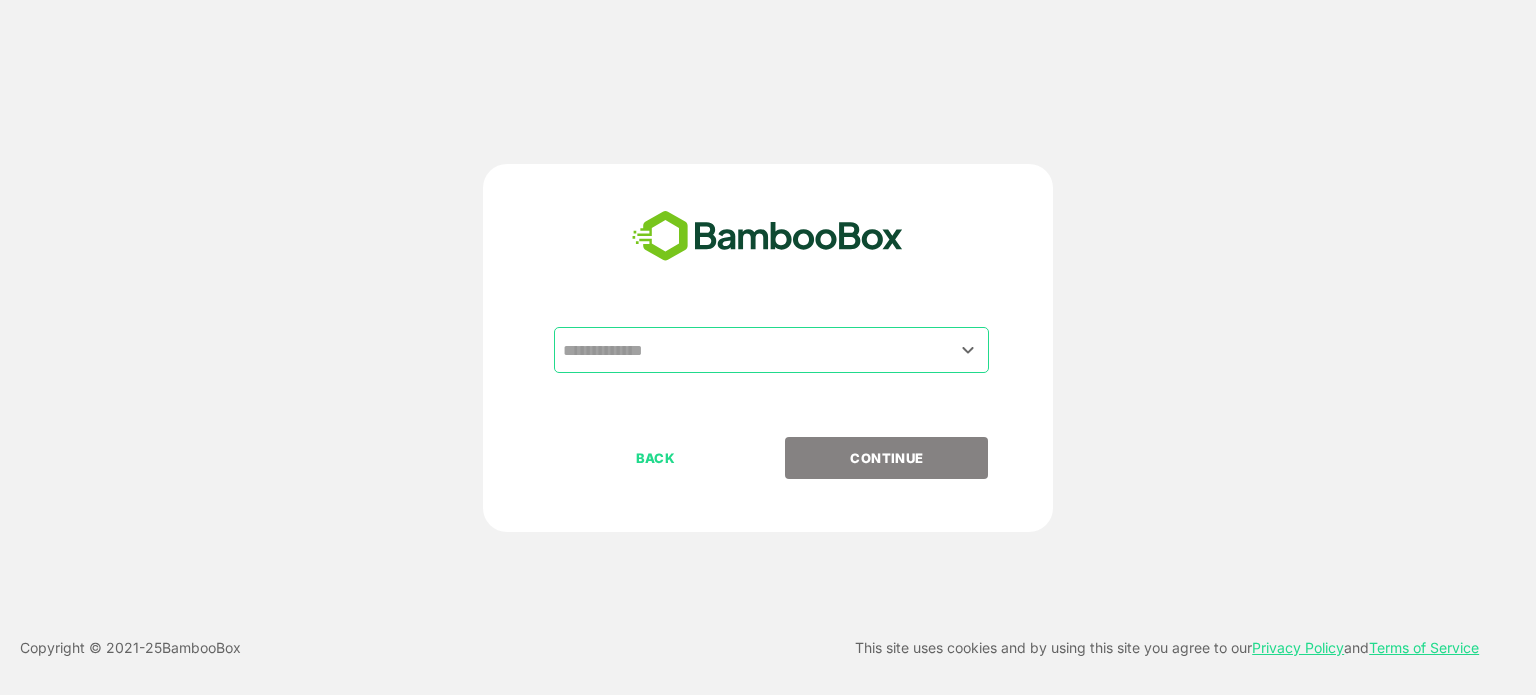 click at bounding box center (771, 350) 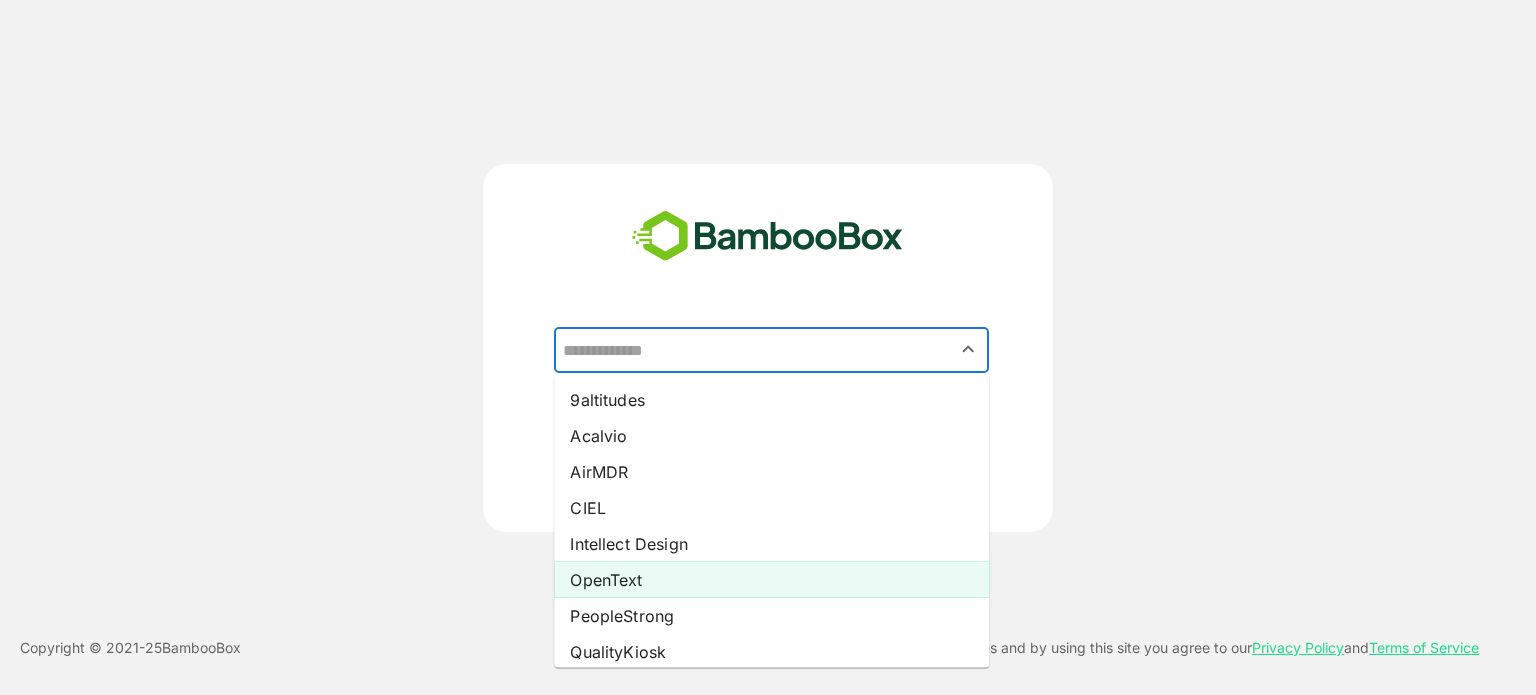 click on "OpenText" at bounding box center [771, 580] 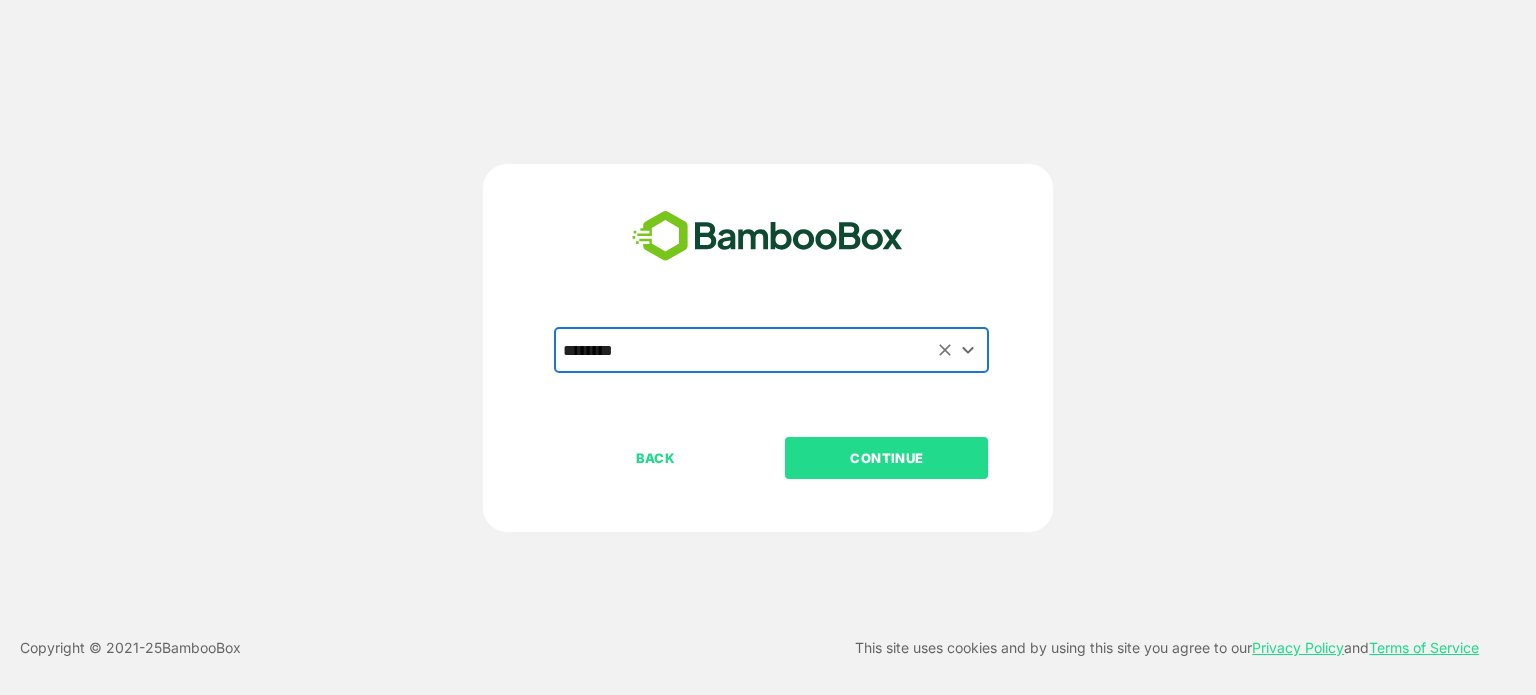 click on "CONTINUE" at bounding box center (886, 458) 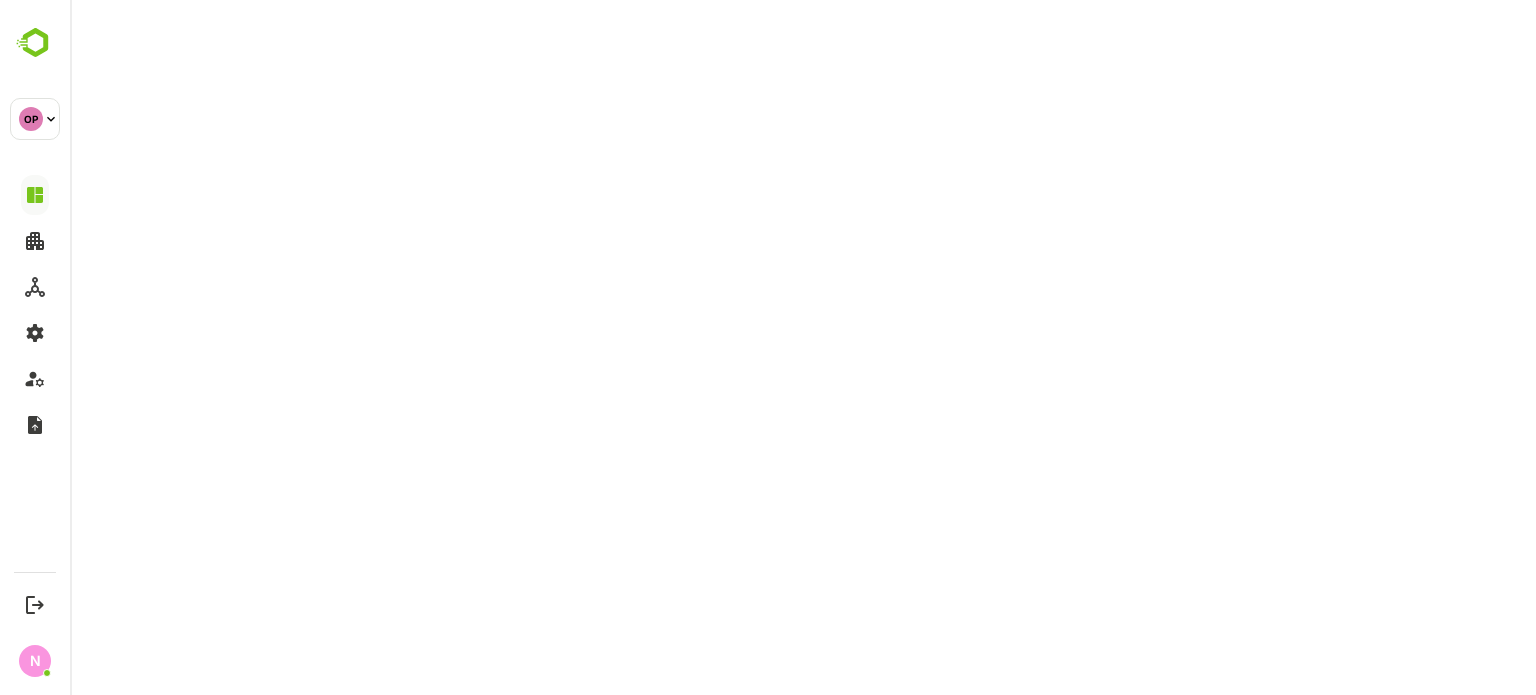 scroll, scrollTop: 0, scrollLeft: 0, axis: both 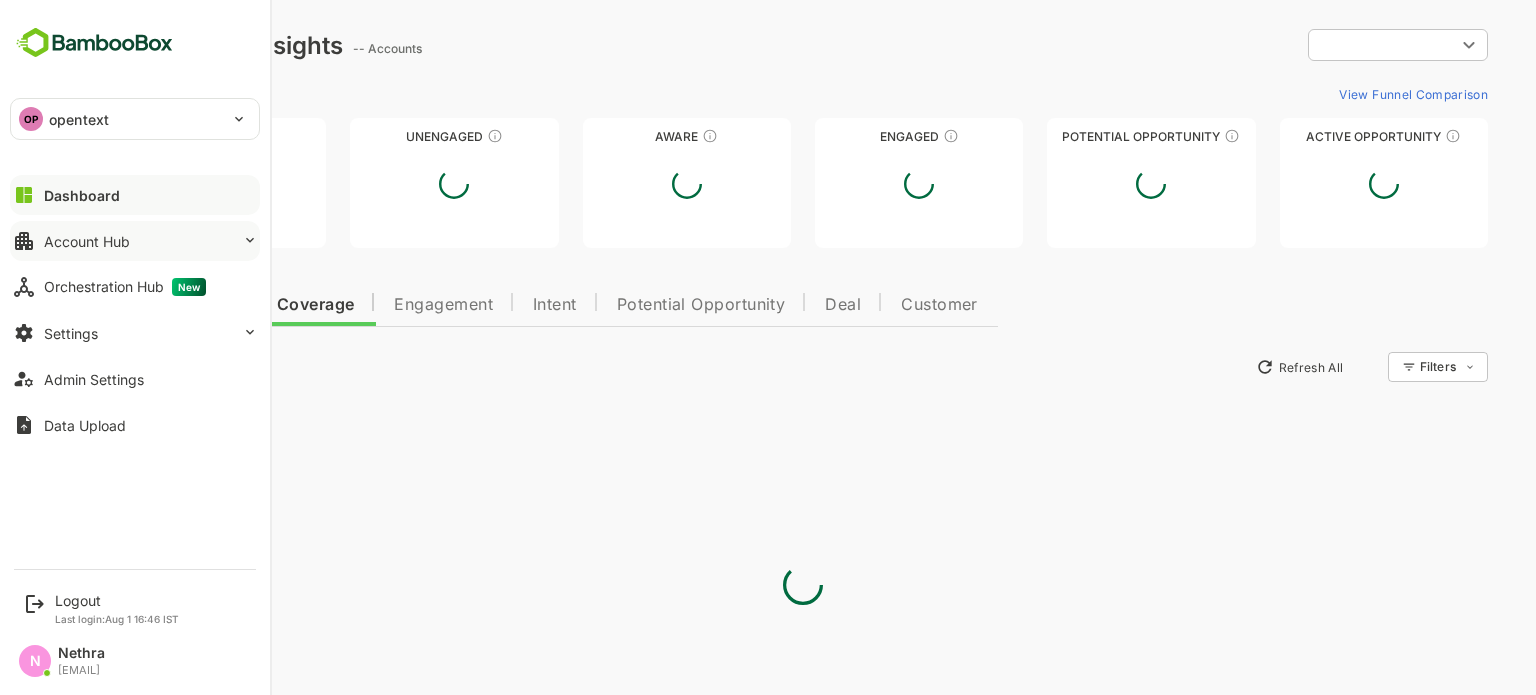 type on "**********" 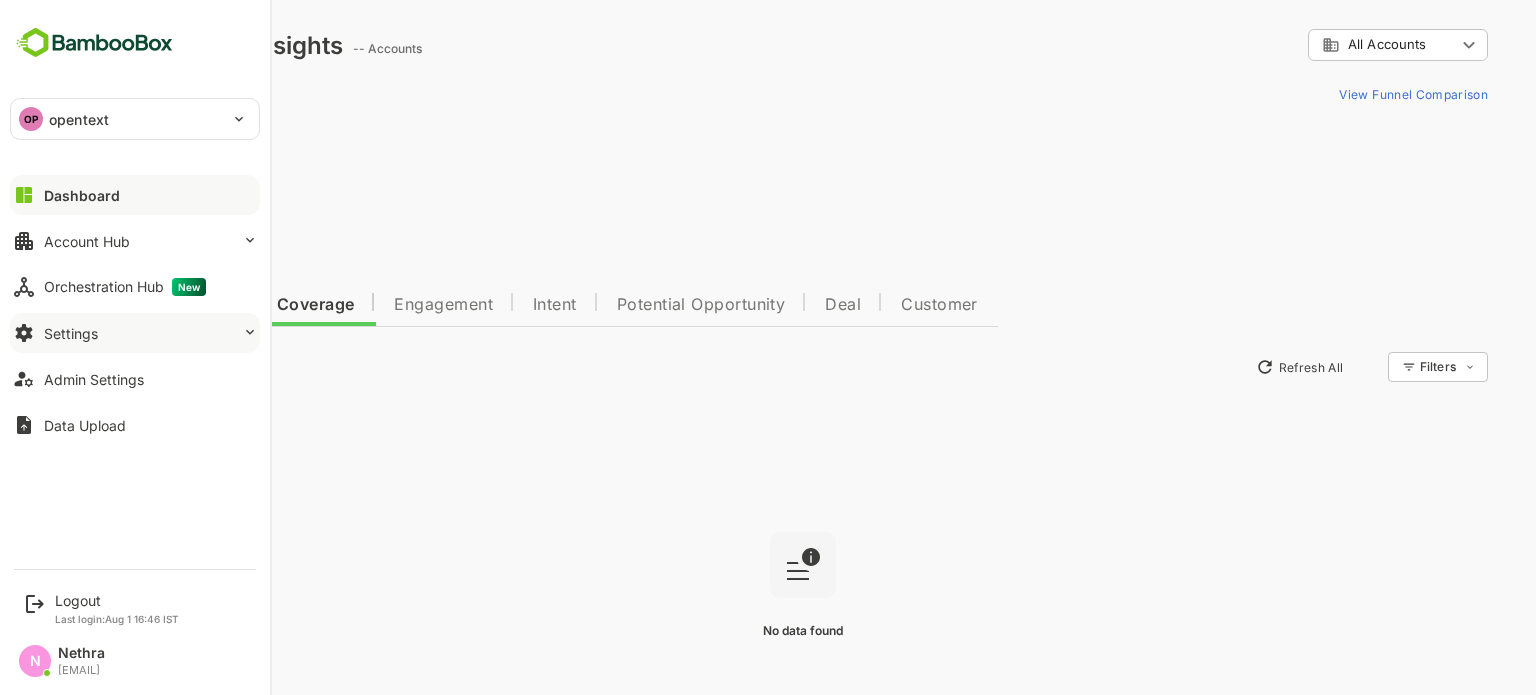click on "Settings" at bounding box center (135, 333) 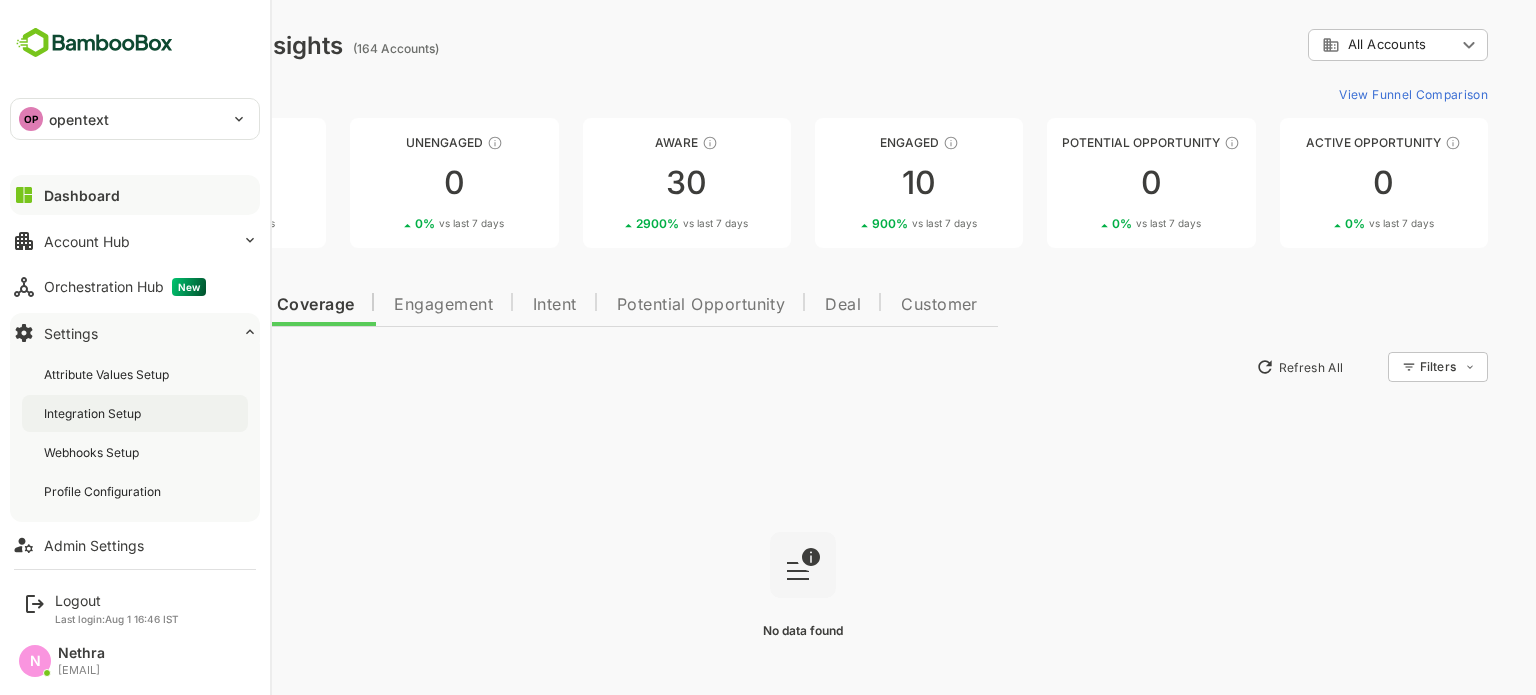 click on "Integration Setup" at bounding box center (135, 413) 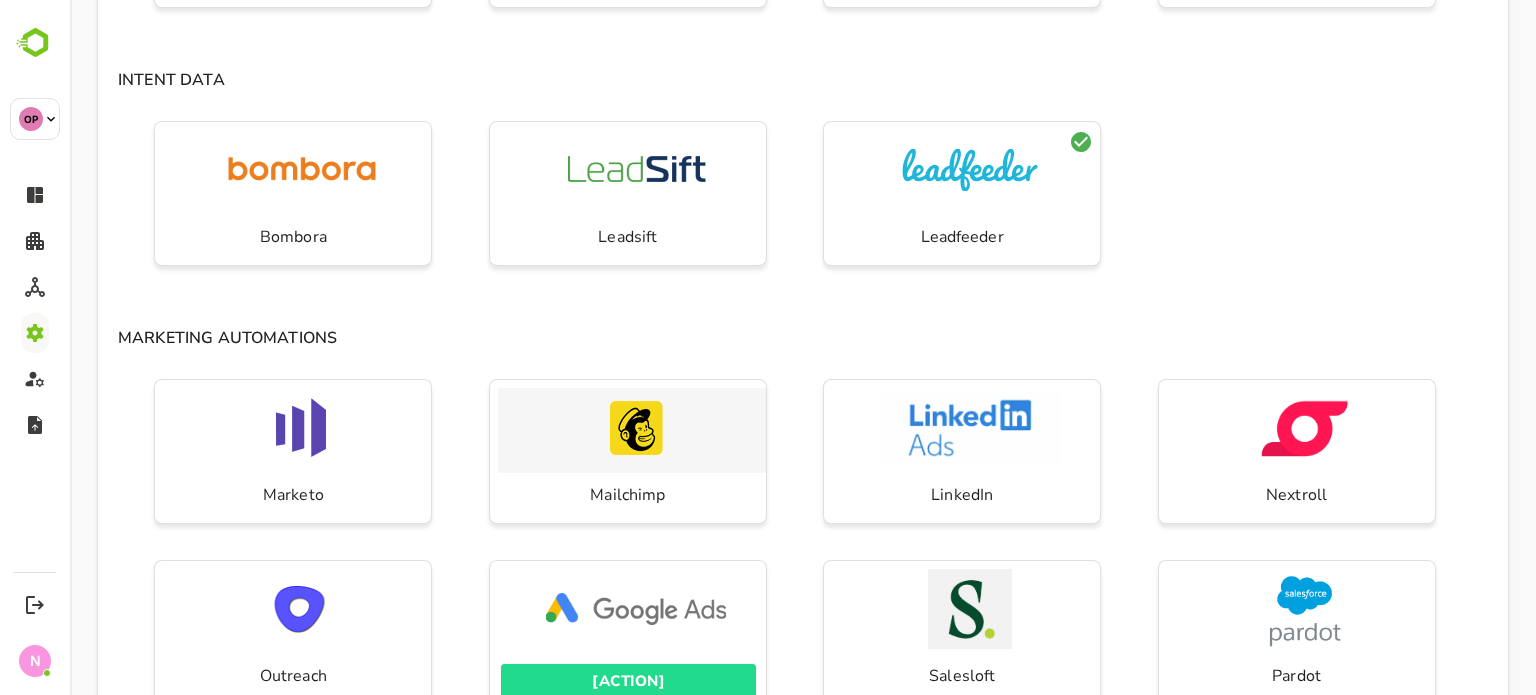 scroll, scrollTop: 228, scrollLeft: 0, axis: vertical 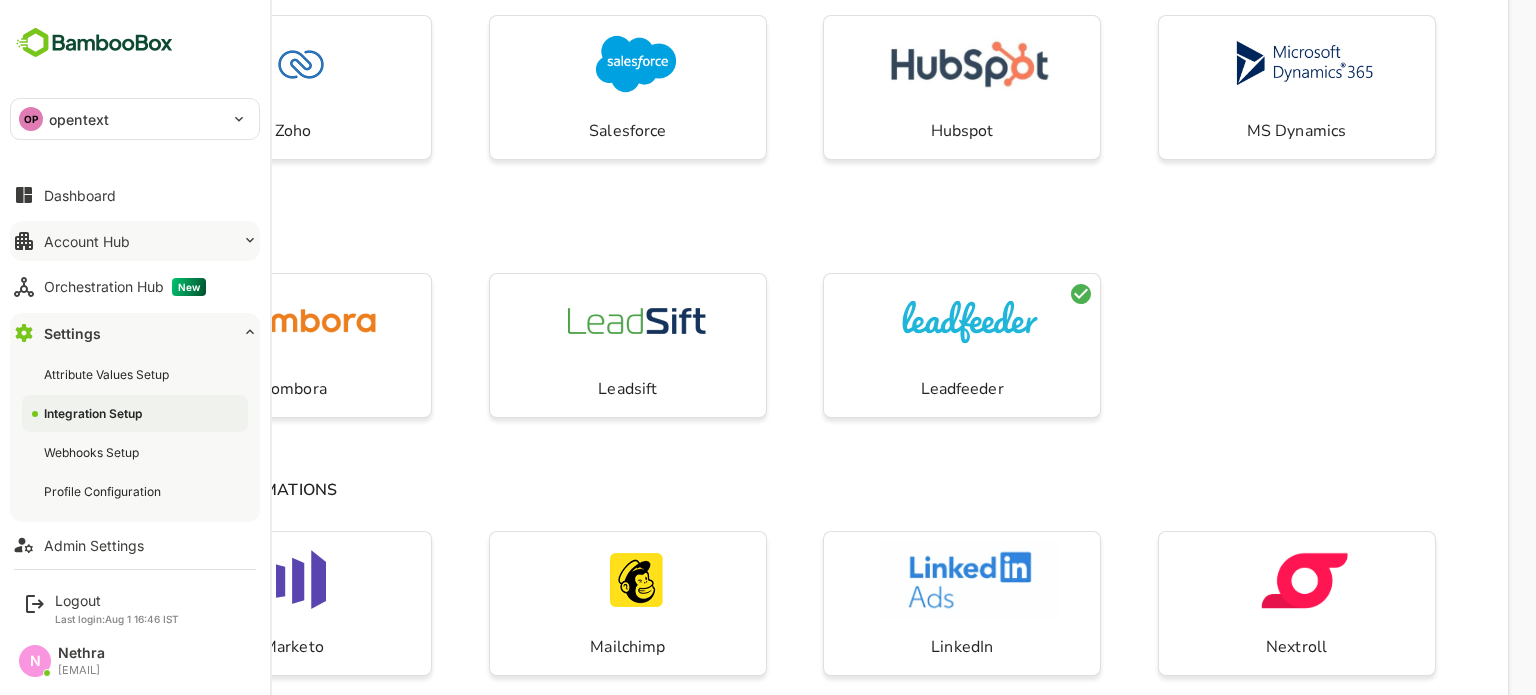 click on "Account Hub" at bounding box center (87, 241) 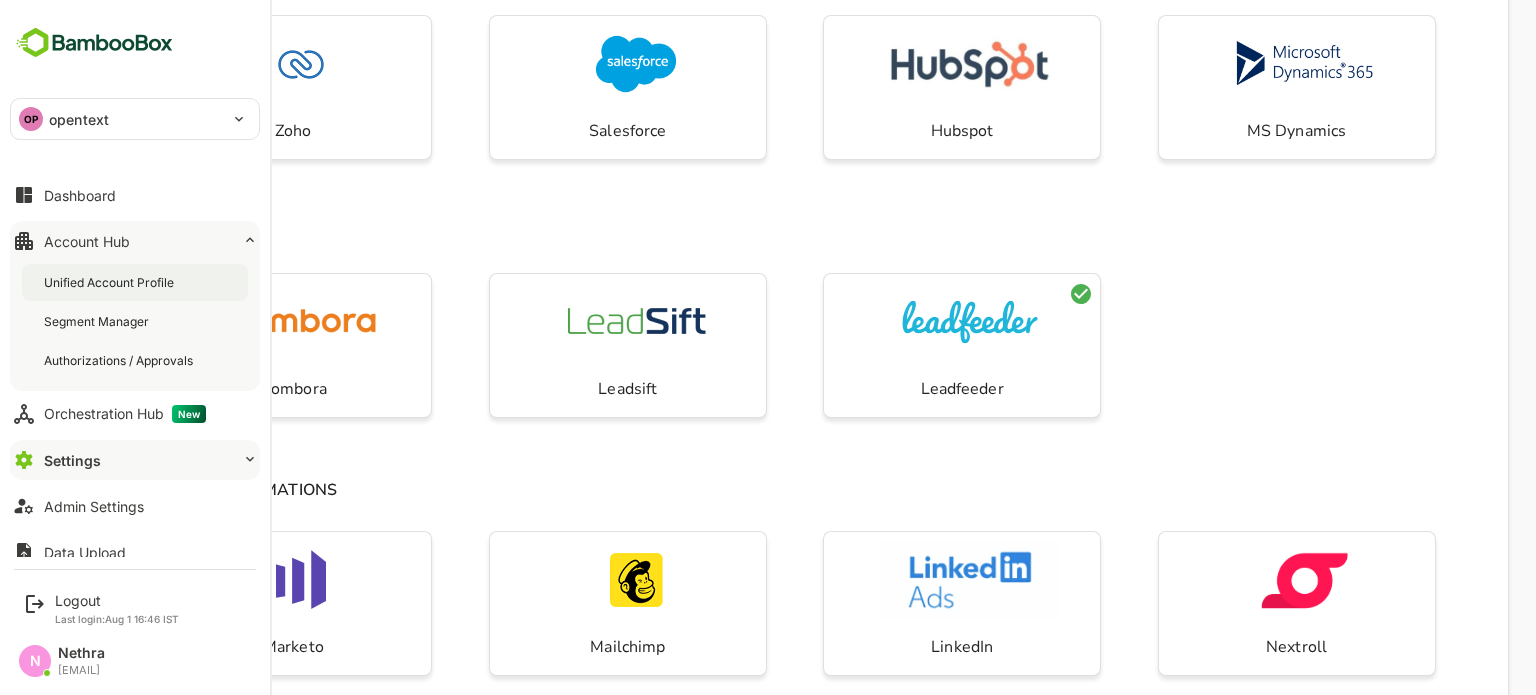 click on "Unified Account Profile" at bounding box center (111, 282) 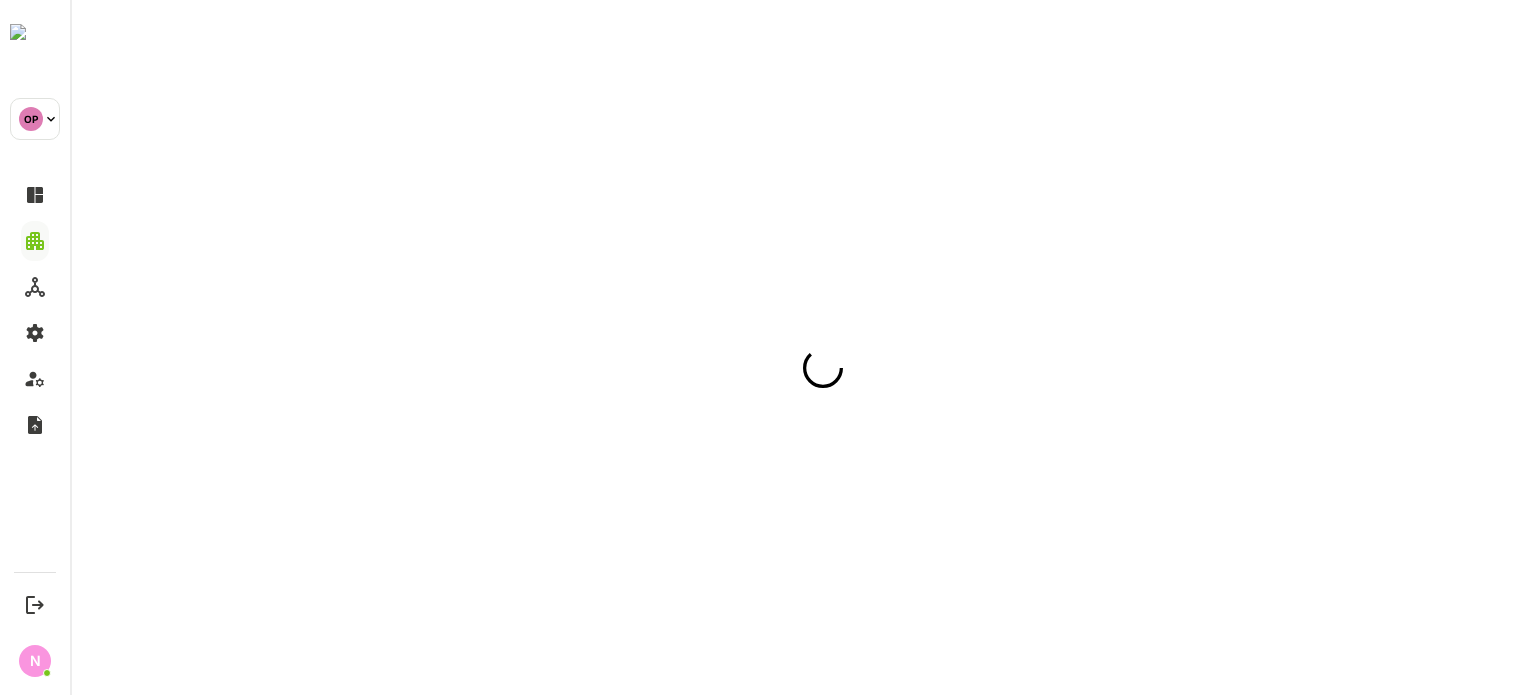 scroll, scrollTop: 0, scrollLeft: 0, axis: both 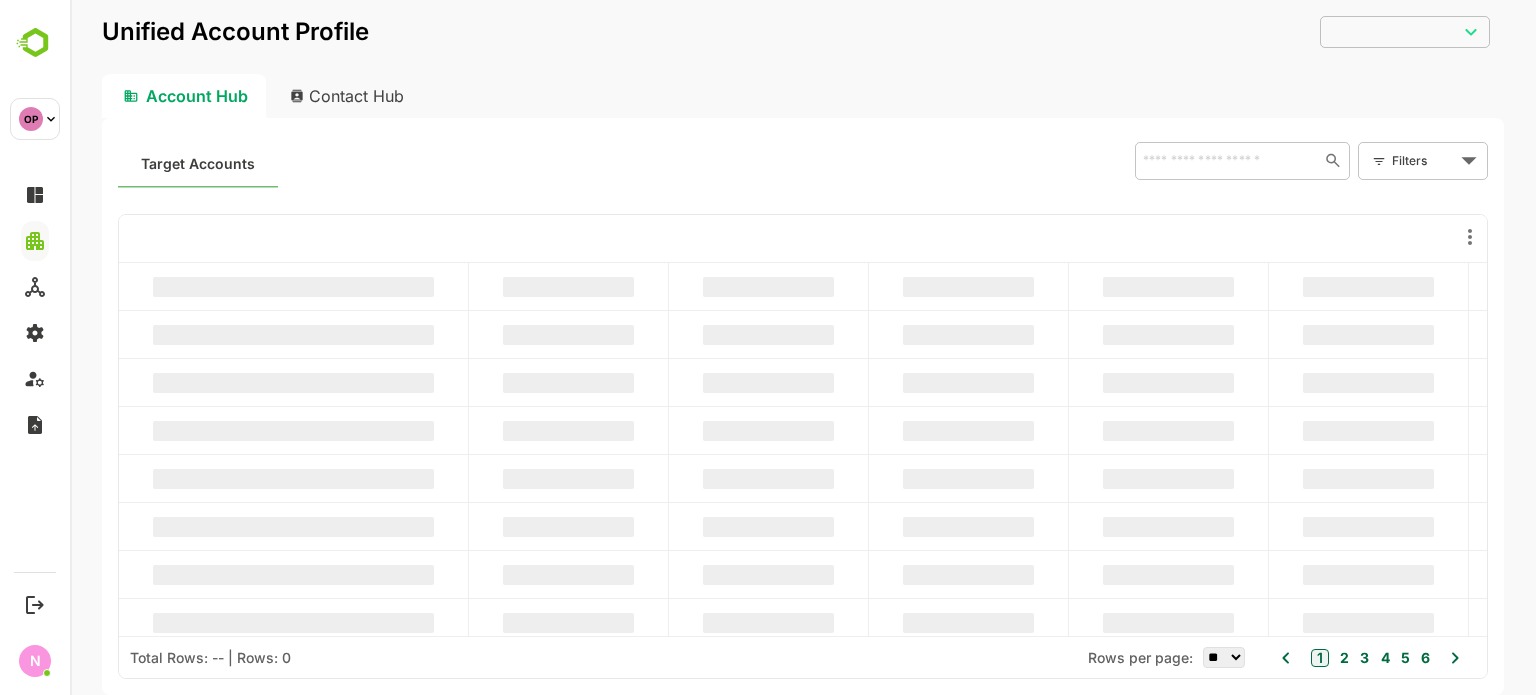 type on "**********" 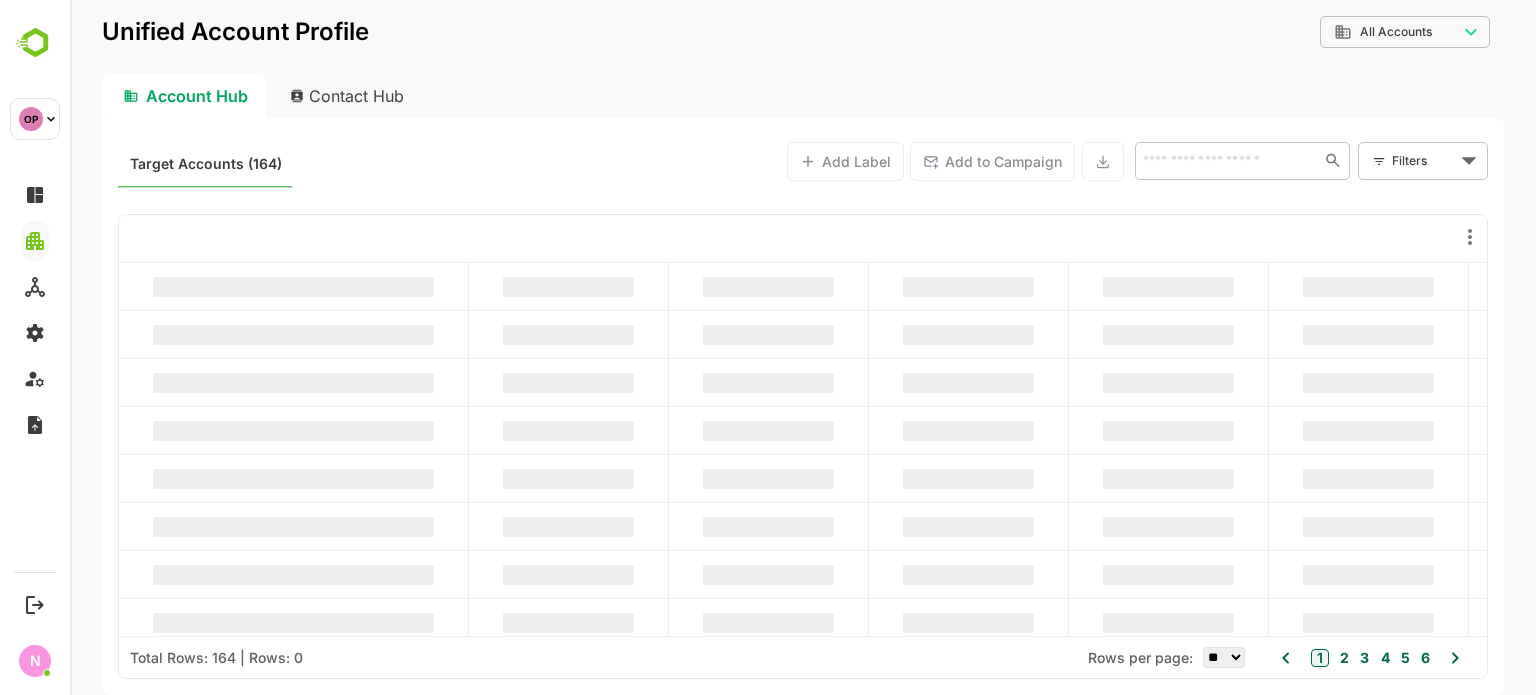click on "**********" at bounding box center (803, 347) 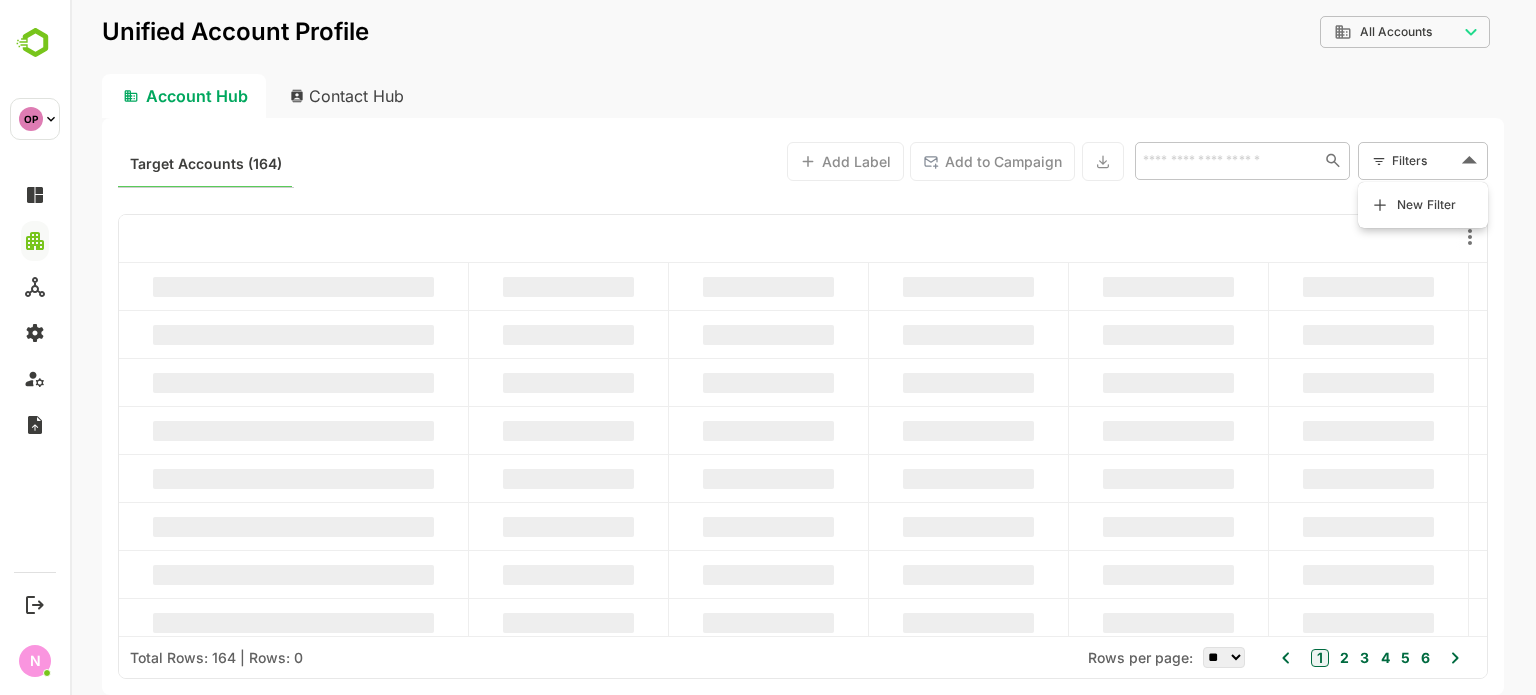 click on "New Filter" at bounding box center [1427, 205] 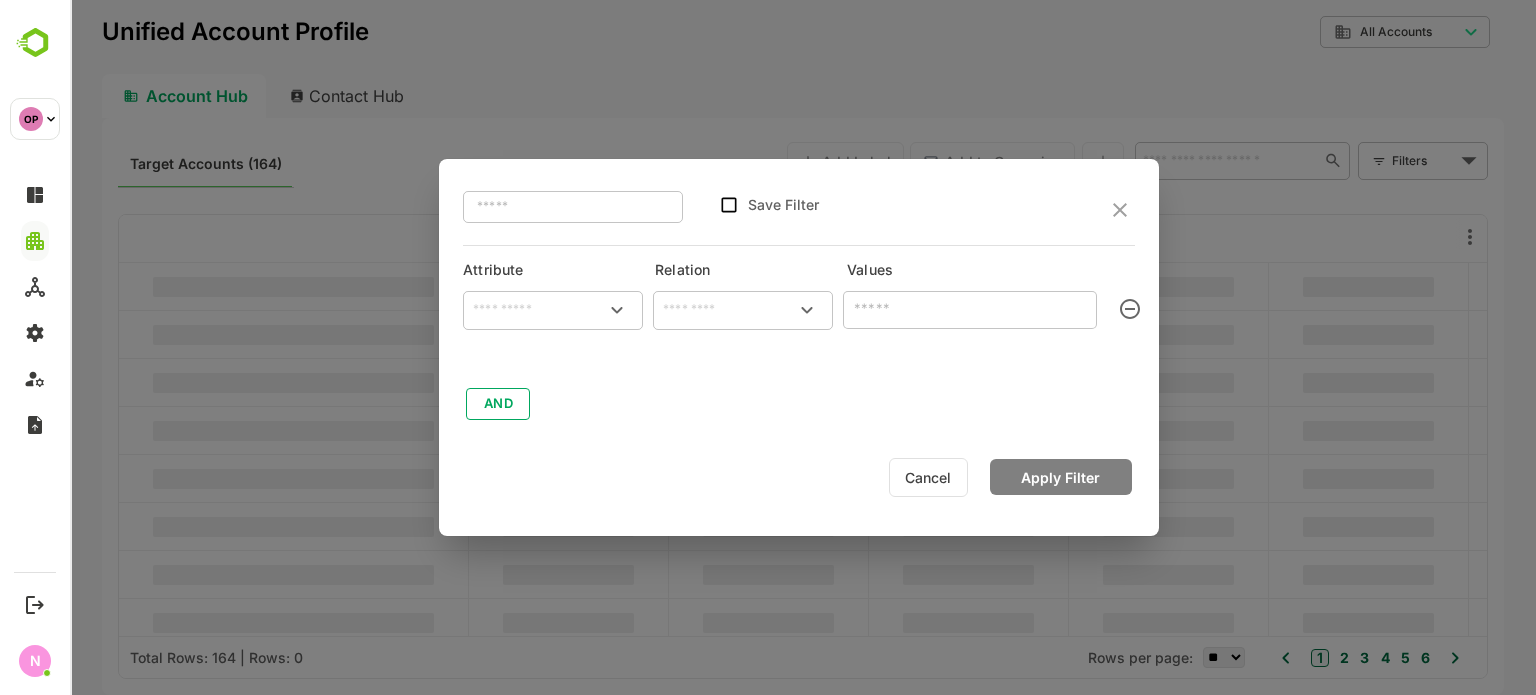 click at bounding box center (553, 310) 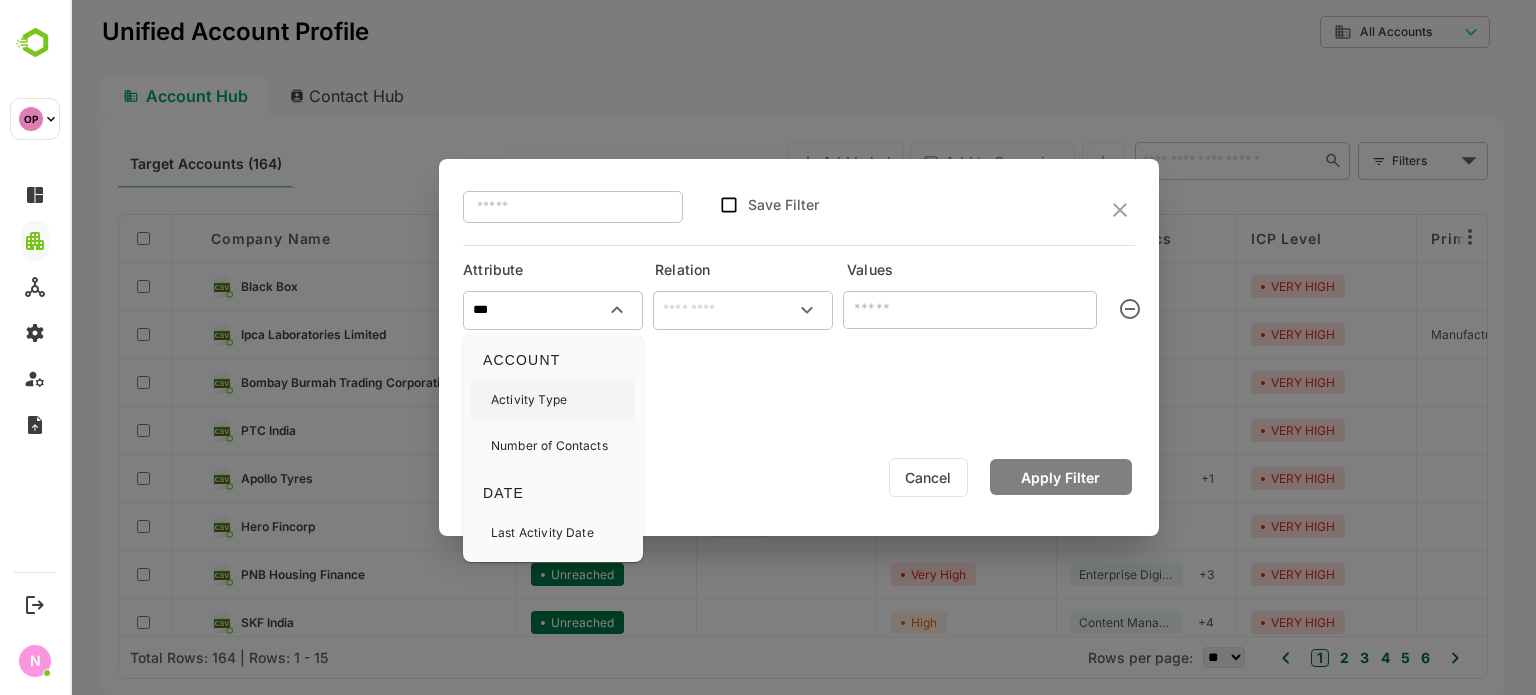 drag, startPoint x: 542, startPoint y: 402, endPoint x: 668, endPoint y: 331, distance: 144.6271 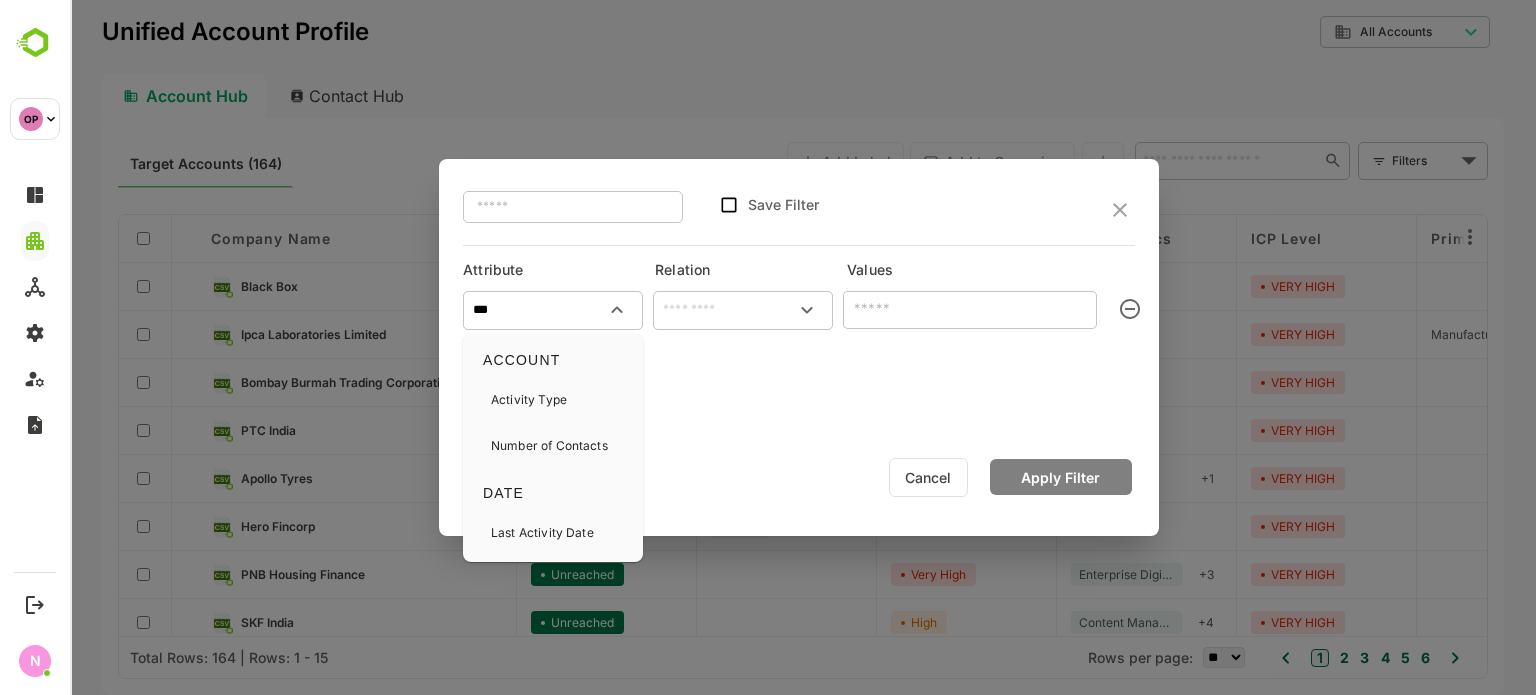 click on "Activity Type" at bounding box center [529, 400] 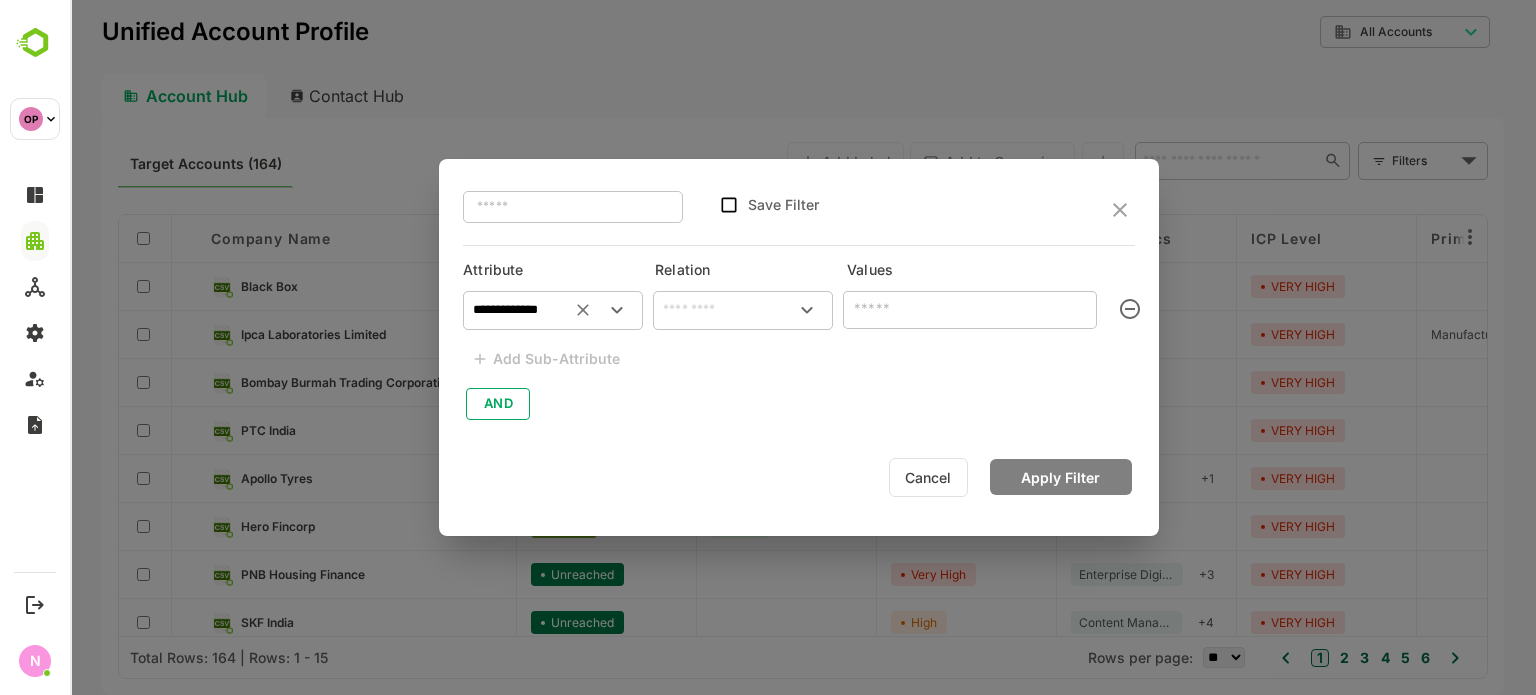 type on "**********" 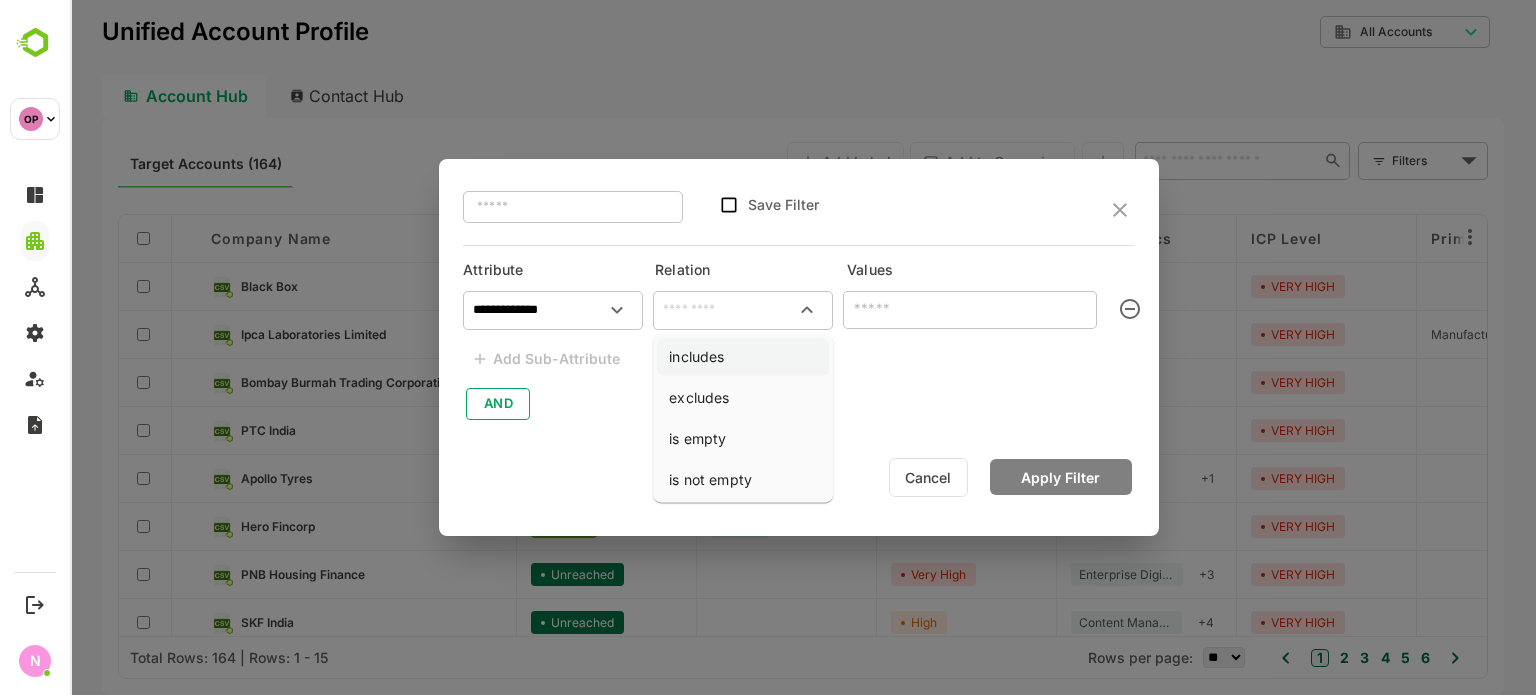 drag, startPoint x: 698, startPoint y: 355, endPoint x: 829, endPoint y: 342, distance: 131.64346 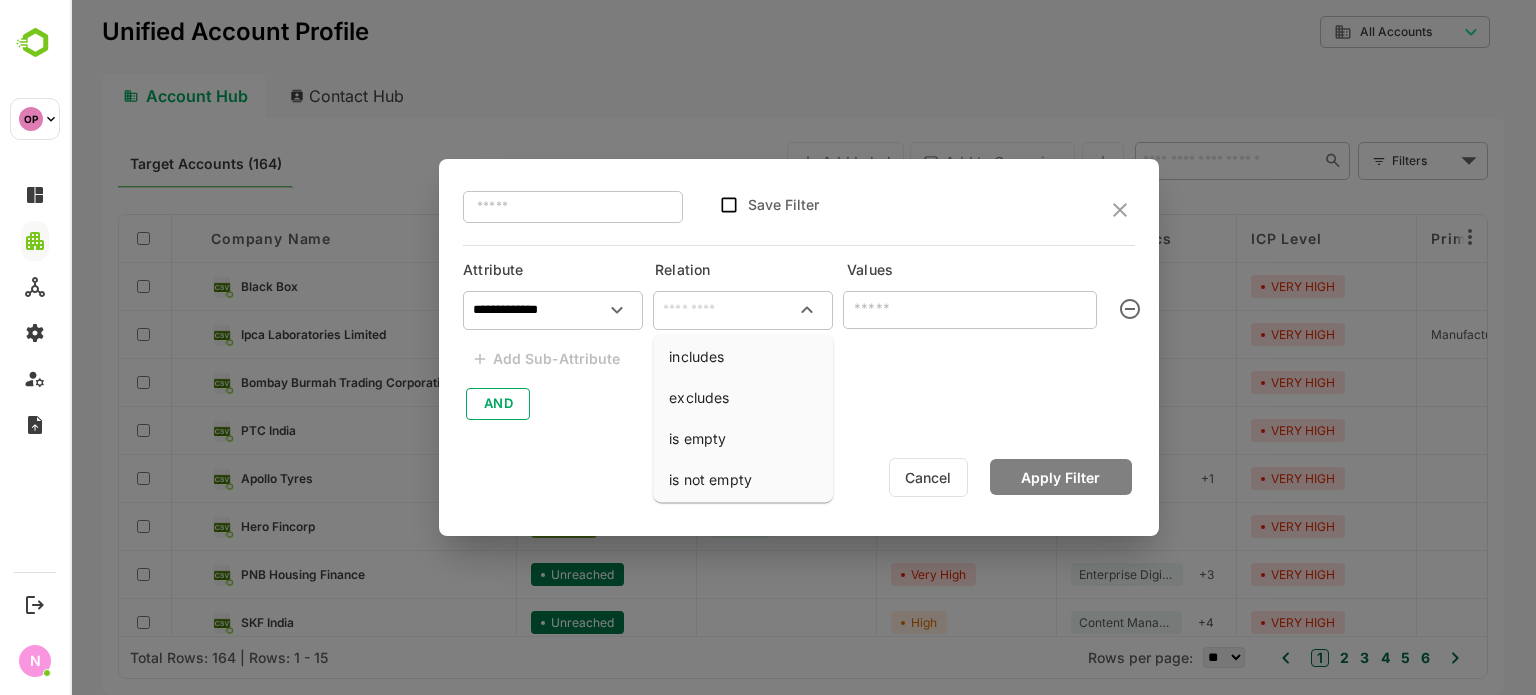 click on "includes" at bounding box center [743, 356] 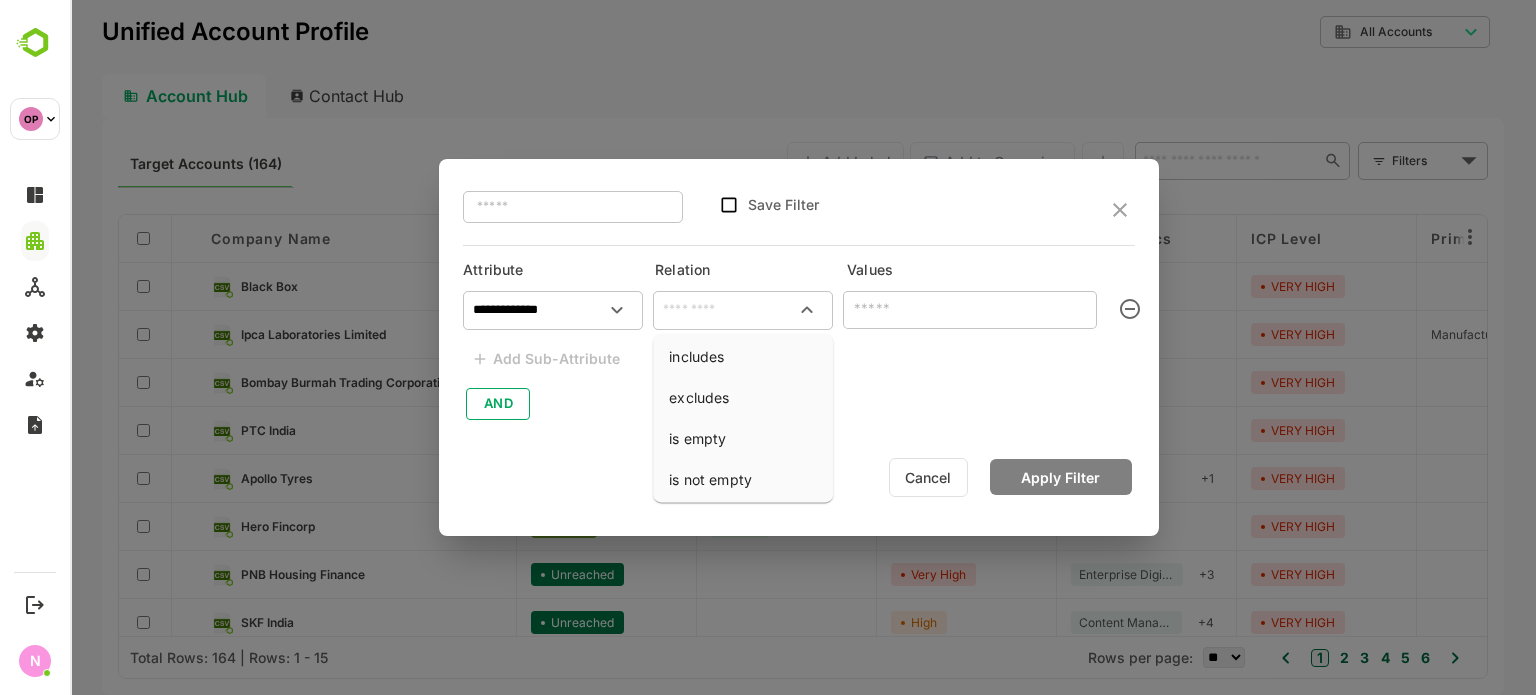 type on "********" 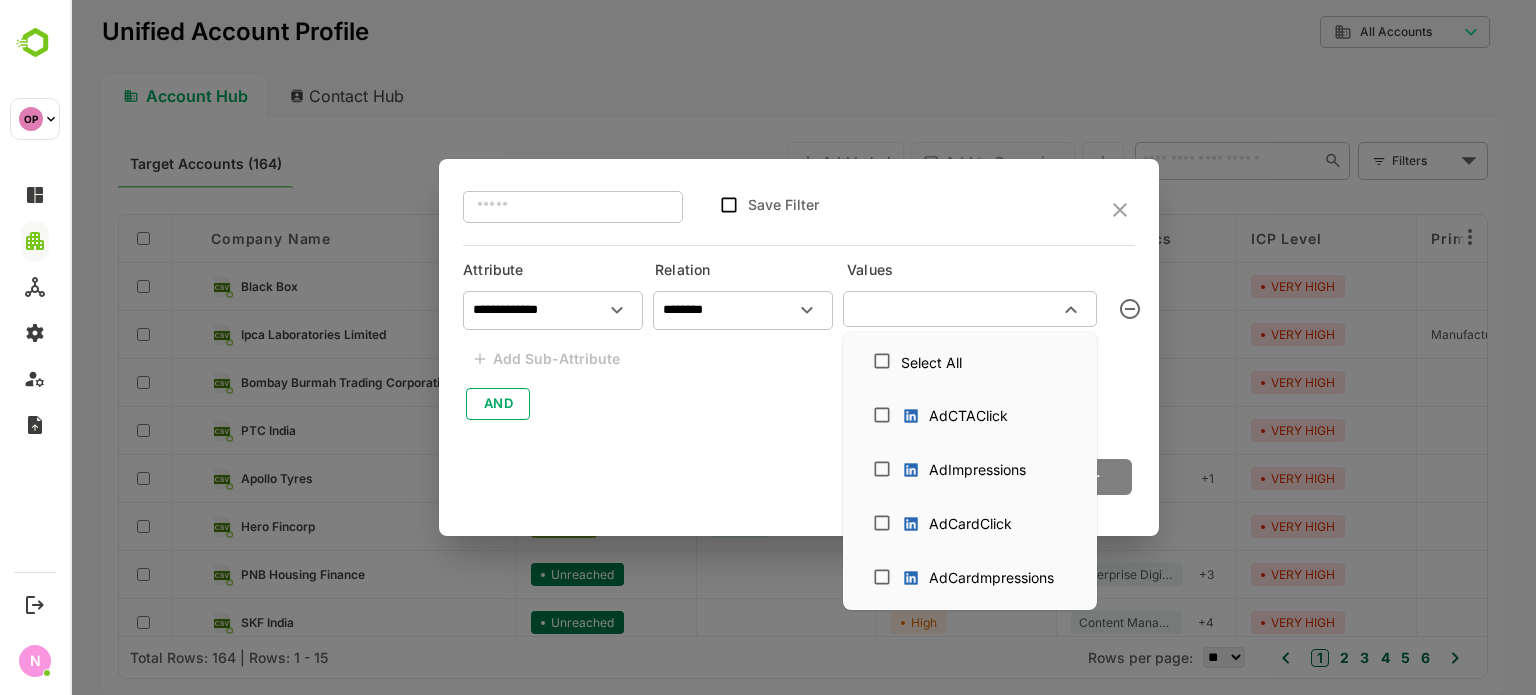 click at bounding box center (953, 309) 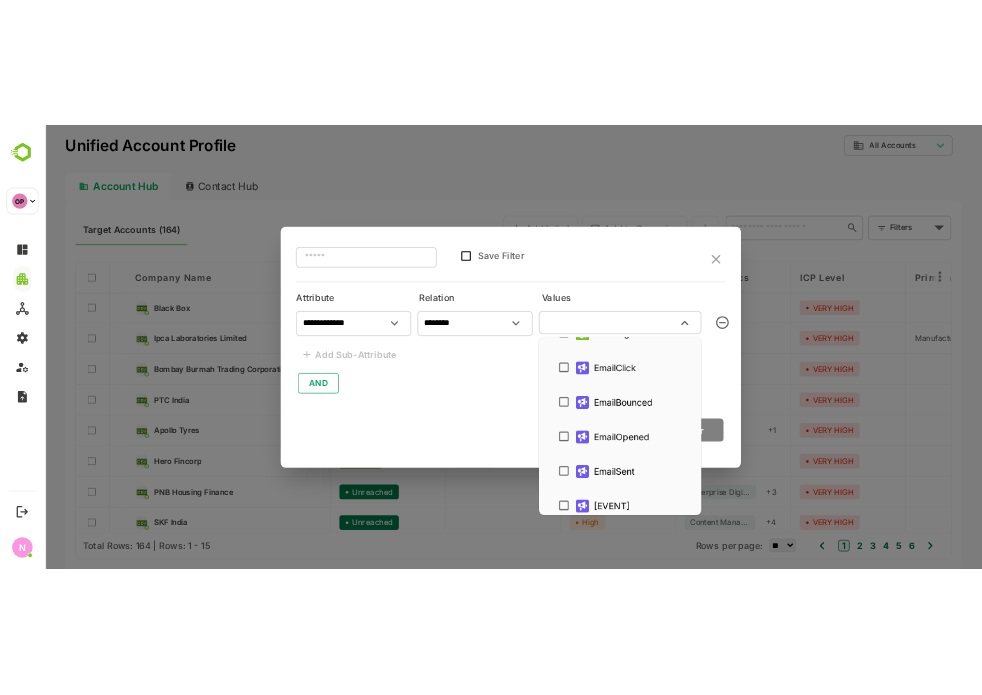 scroll, scrollTop: 916, scrollLeft: 0, axis: vertical 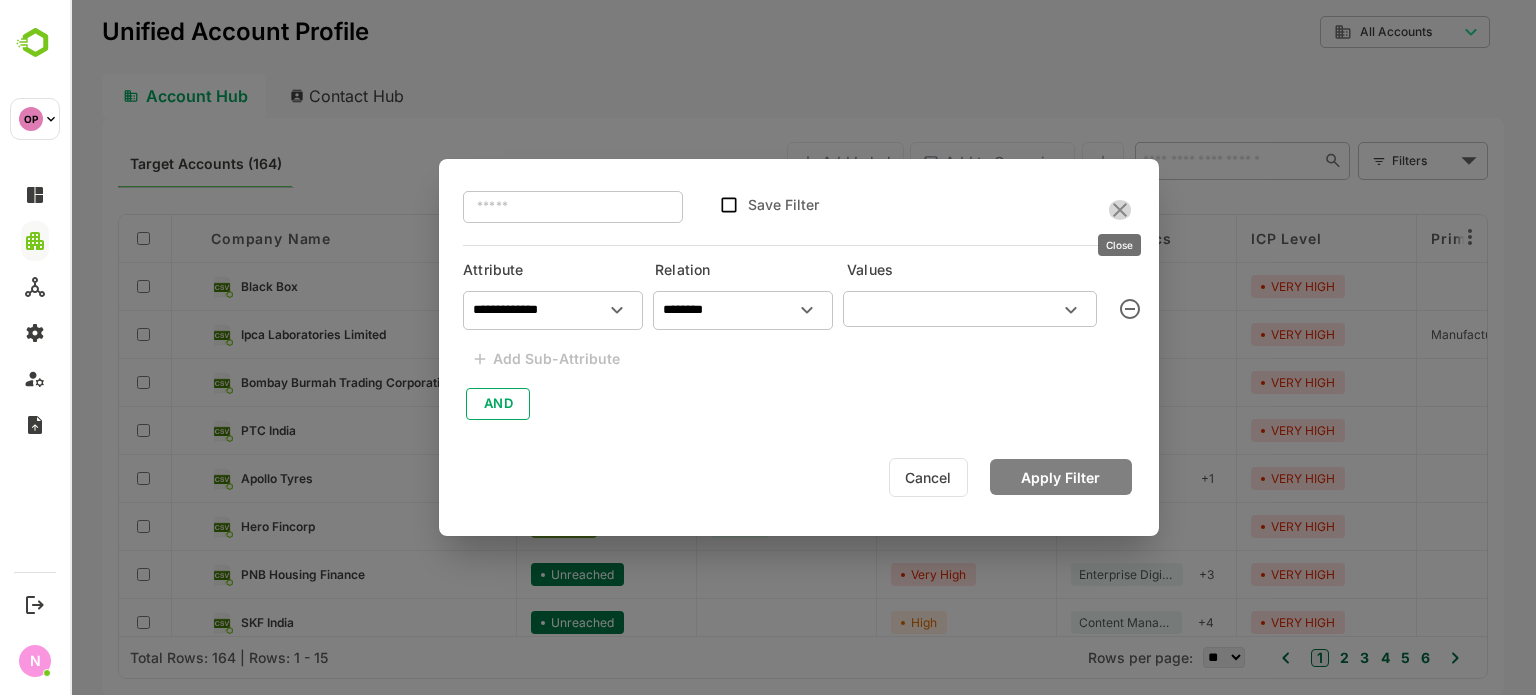 click 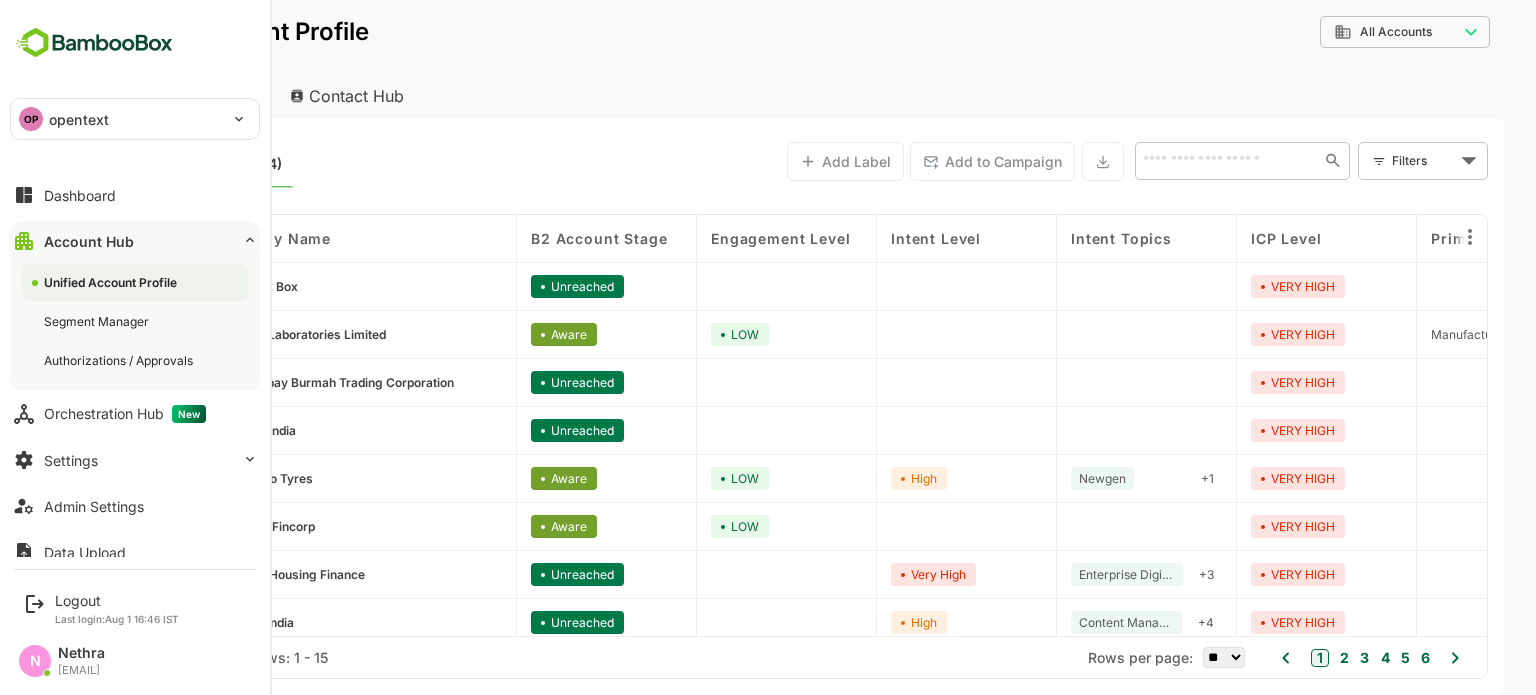 click on "OP opentext" at bounding box center (123, 119) 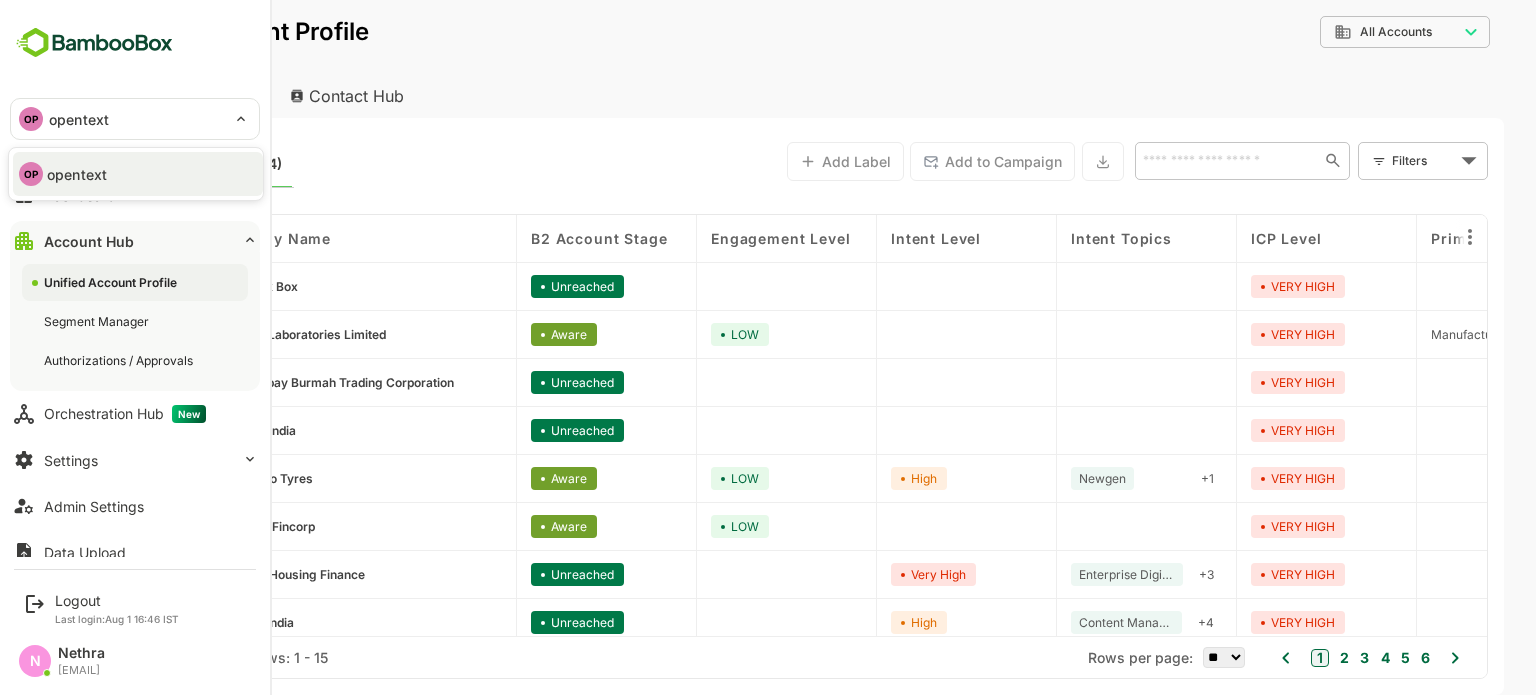type 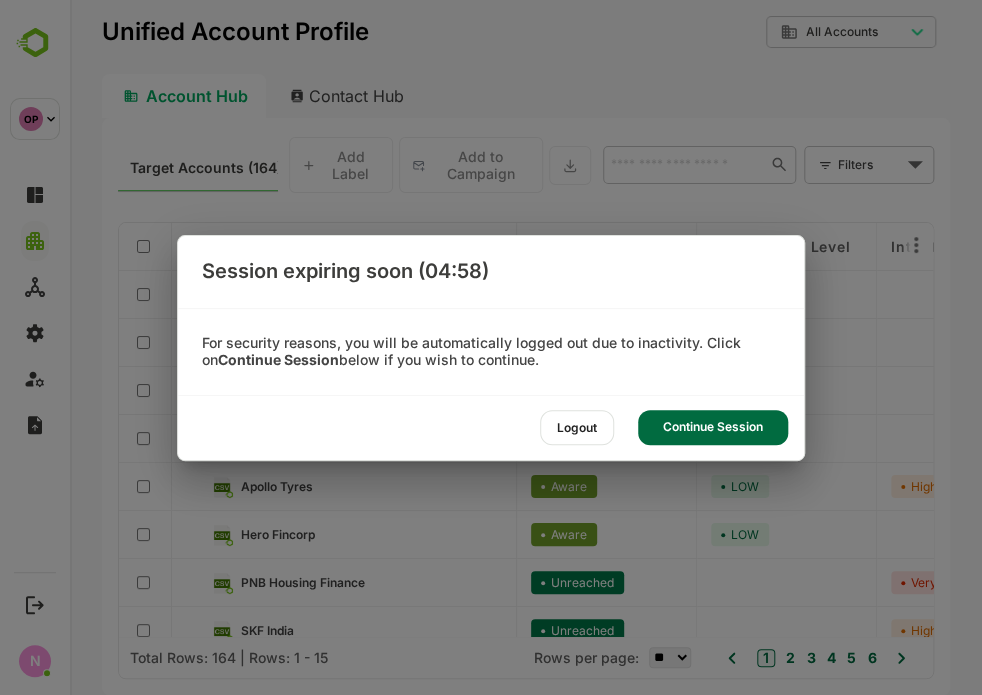 click on "Continue Session" at bounding box center (713, 427) 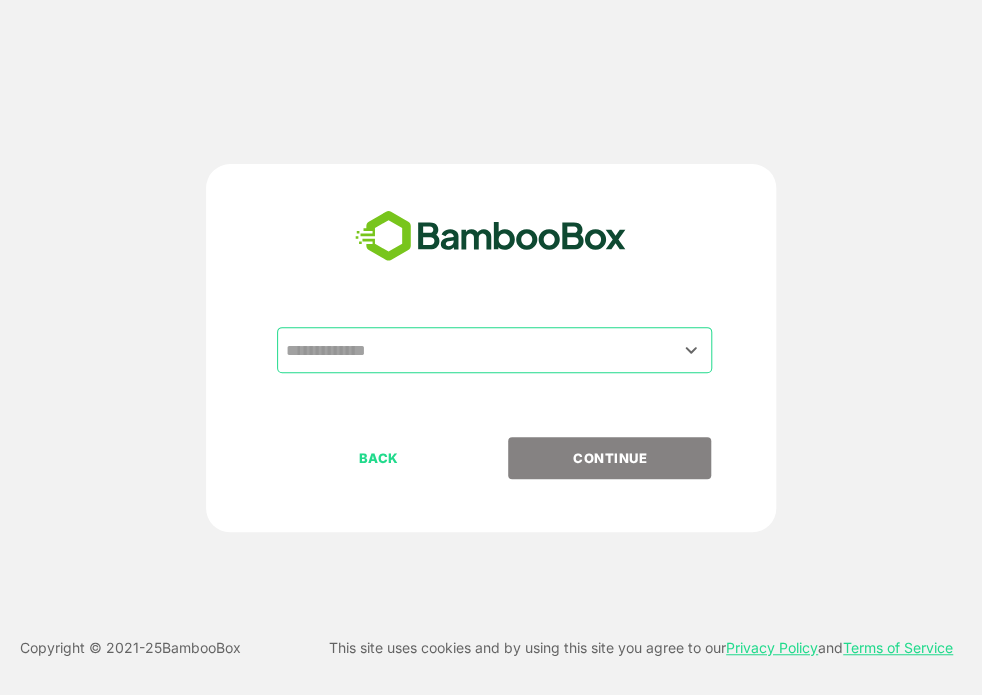 click 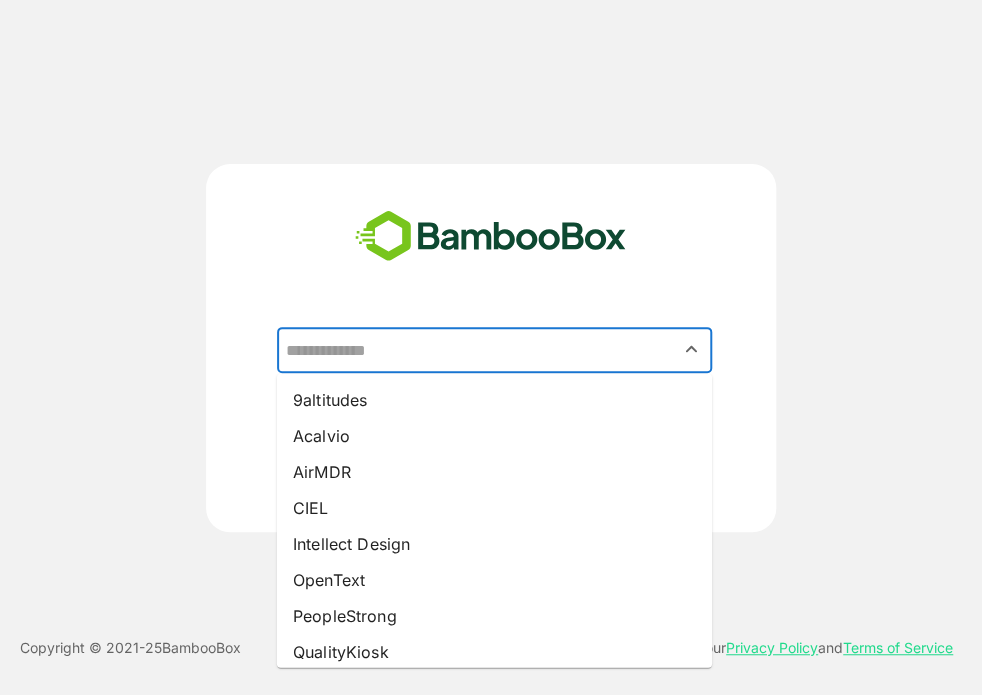 drag, startPoint x: 440, startPoint y: 576, endPoint x: 484, endPoint y: 565, distance: 45.35416 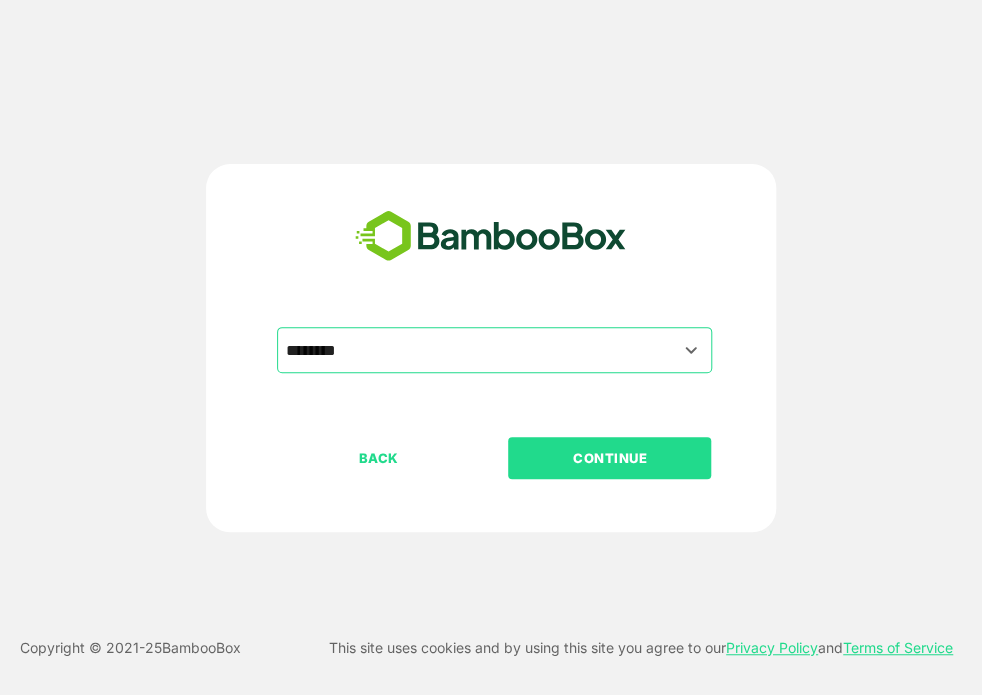 click on "CONTINUE" at bounding box center (610, 458) 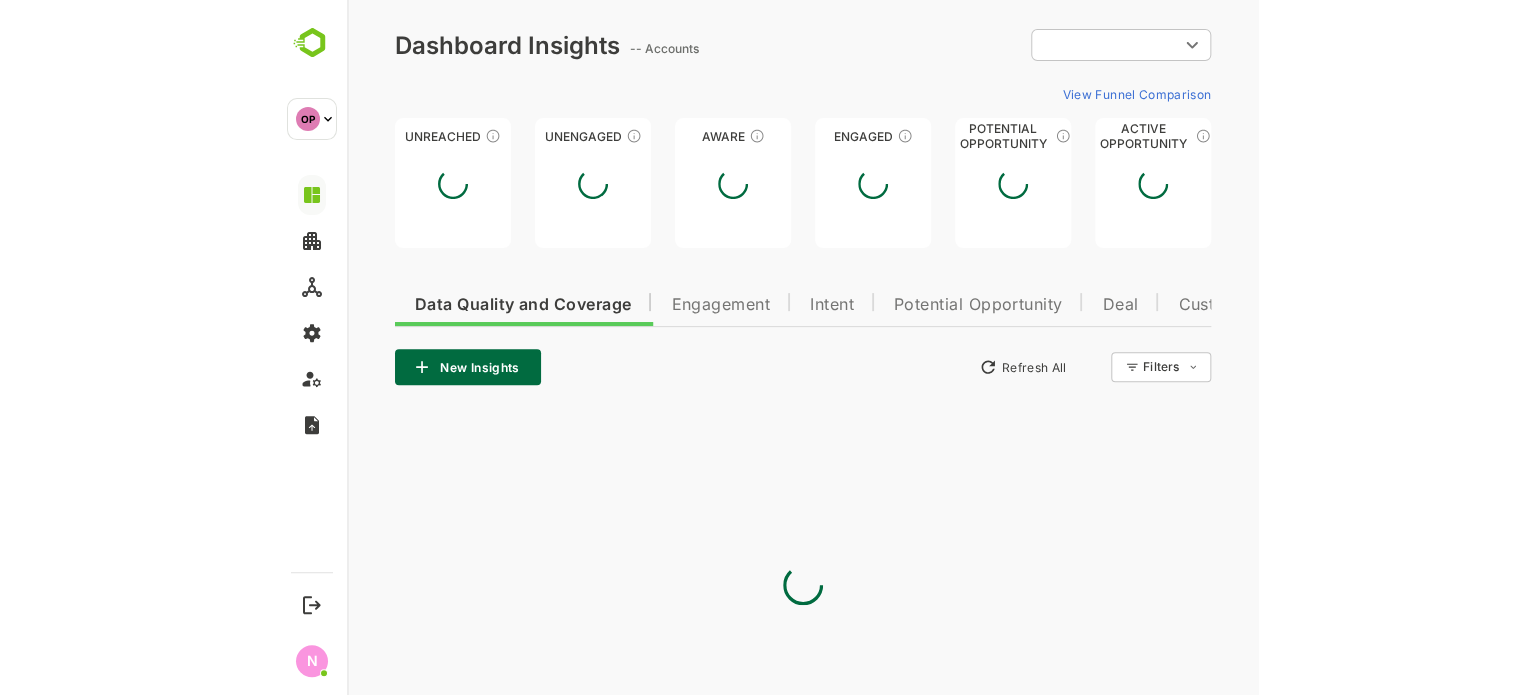 scroll, scrollTop: 0, scrollLeft: 0, axis: both 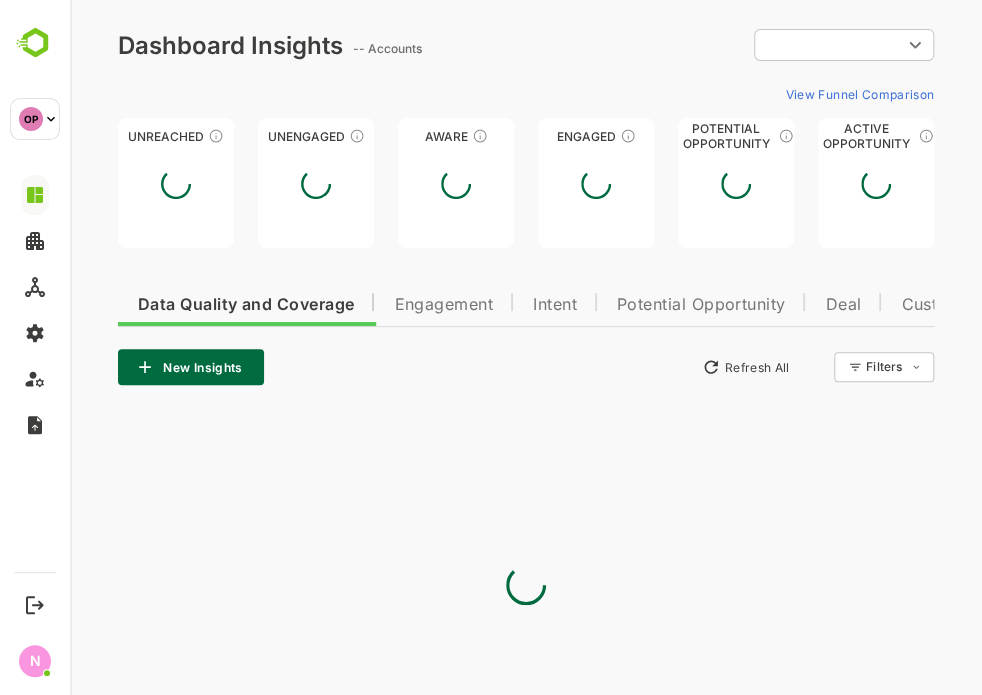 type on "**********" 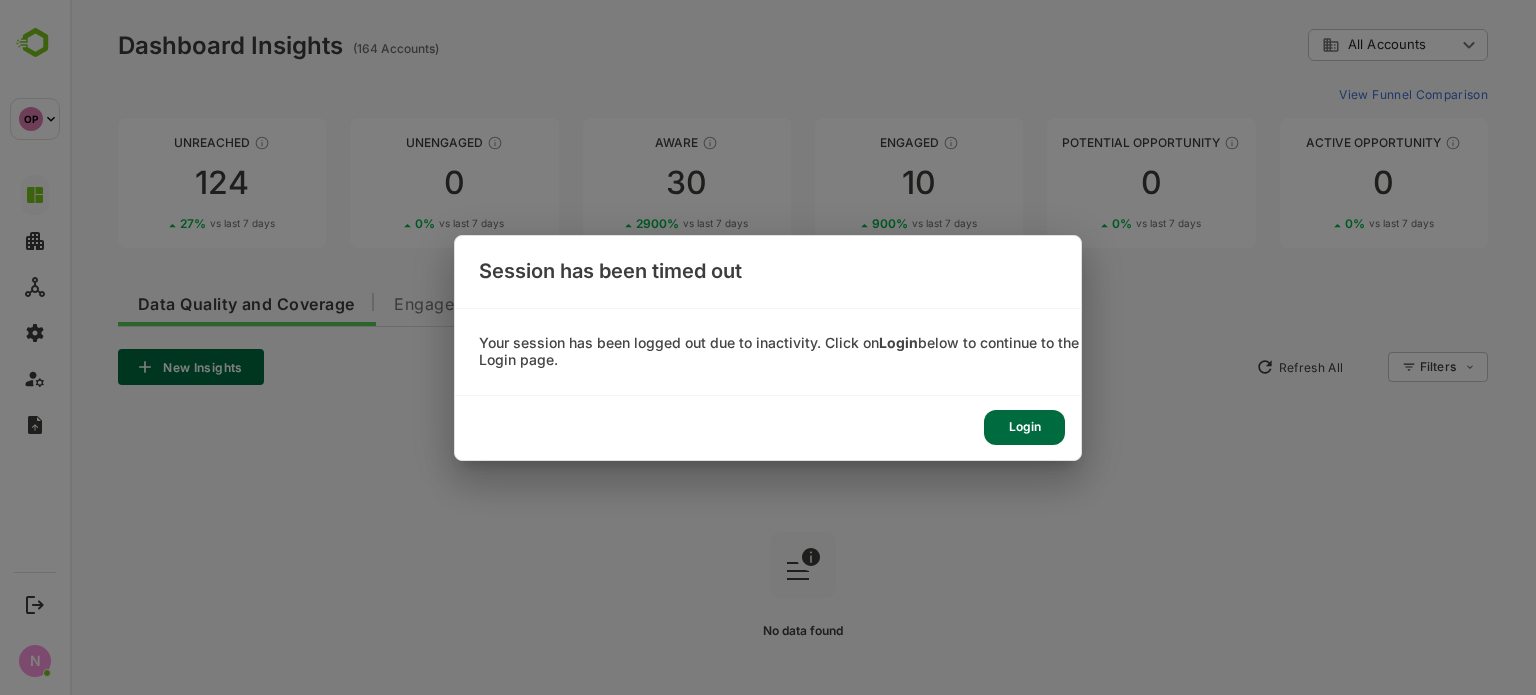 click on "Login" at bounding box center (1024, 427) 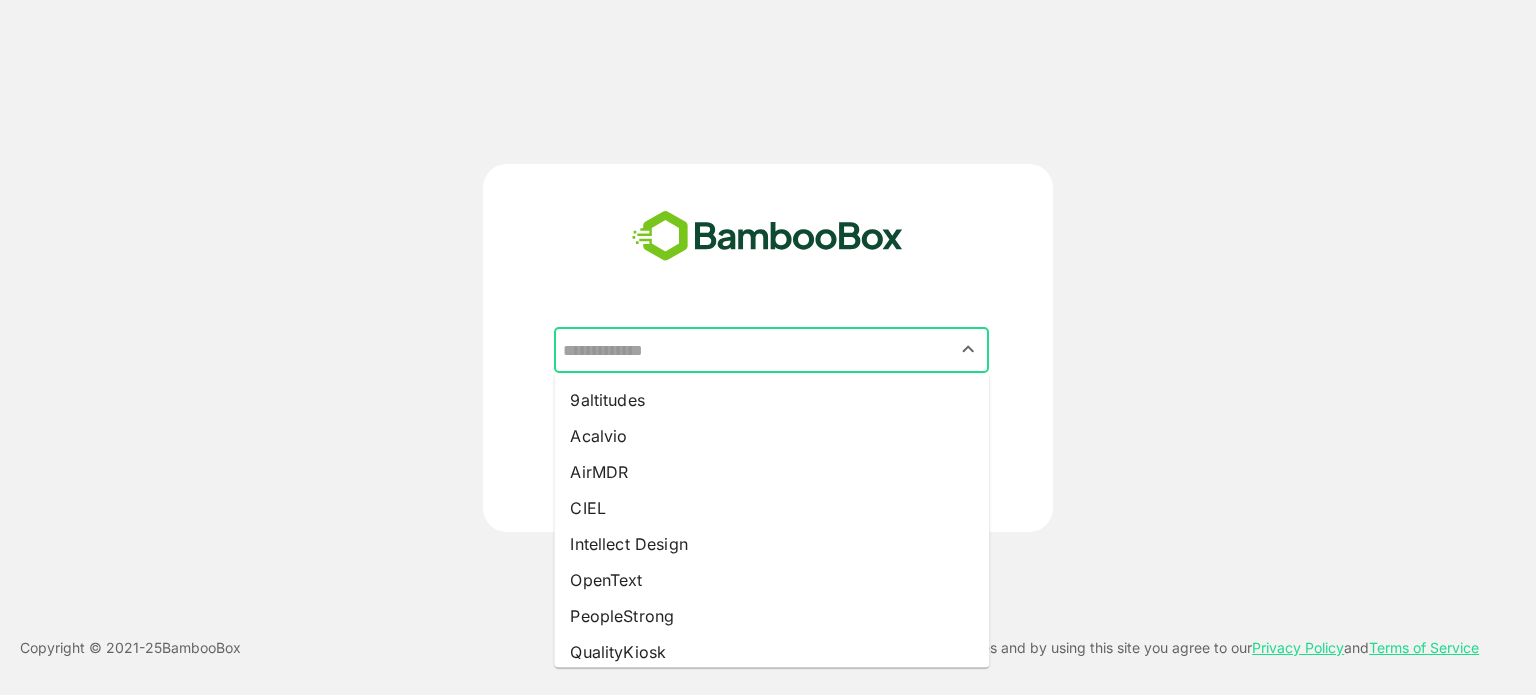 click at bounding box center (771, 350) 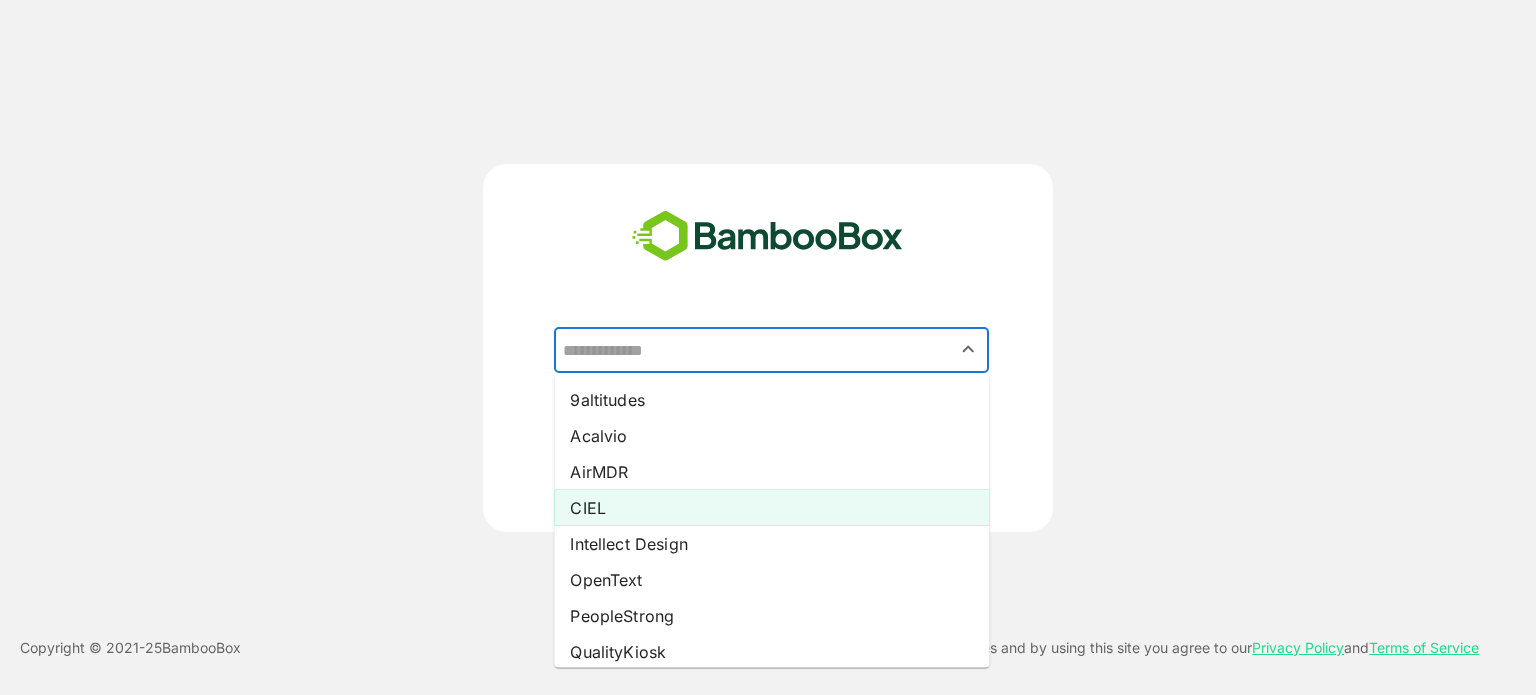 scroll, scrollTop: 45, scrollLeft: 0, axis: vertical 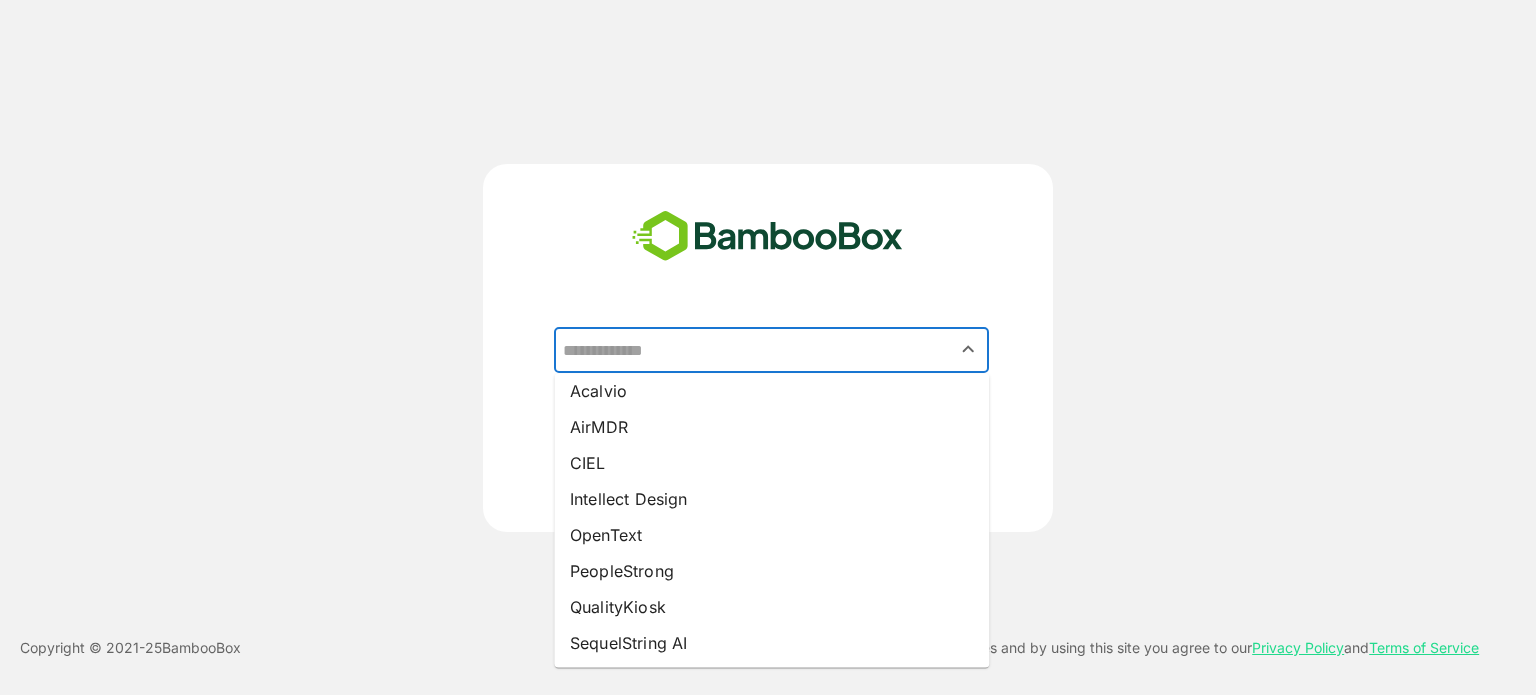 click on "​ 9altitudes Acalvio AirMDR CIEL Intellect Design OpenText PeopleStrong QualityKiosk SequelString AI BACK CONTINUE Copyright © 2021- 25  BambooBox This site uses cookies and by using this site you agree to our  Privacy Policy  and   Terms of Service" at bounding box center (768, 347) 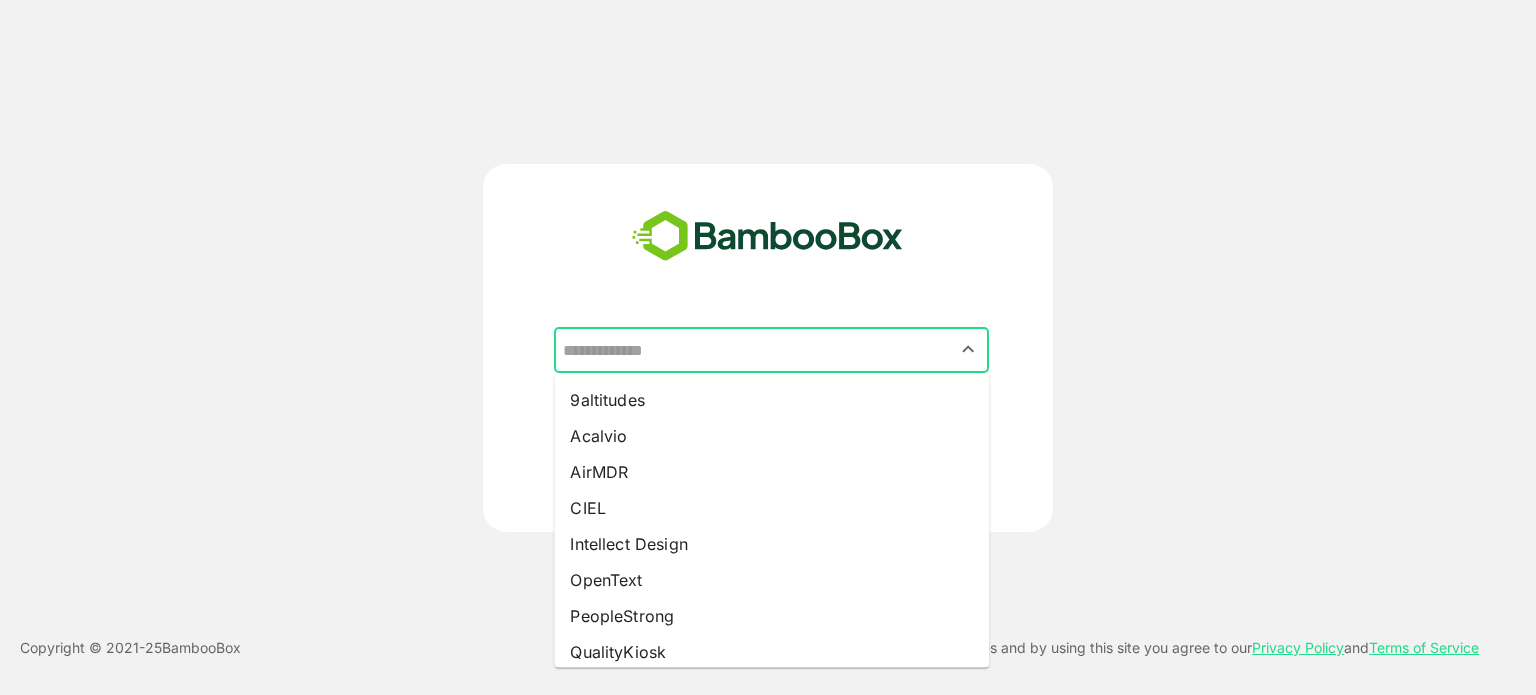 click at bounding box center [771, 350] 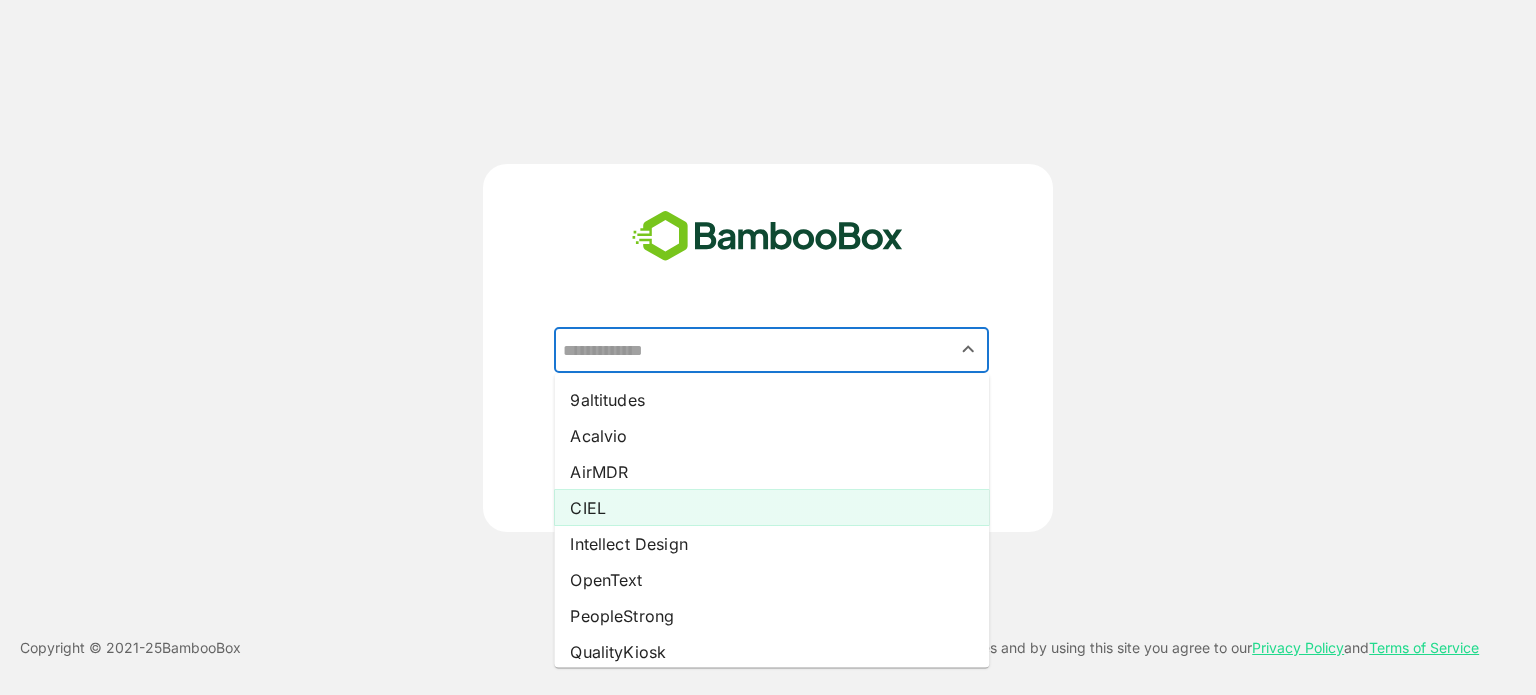 scroll, scrollTop: 45, scrollLeft: 0, axis: vertical 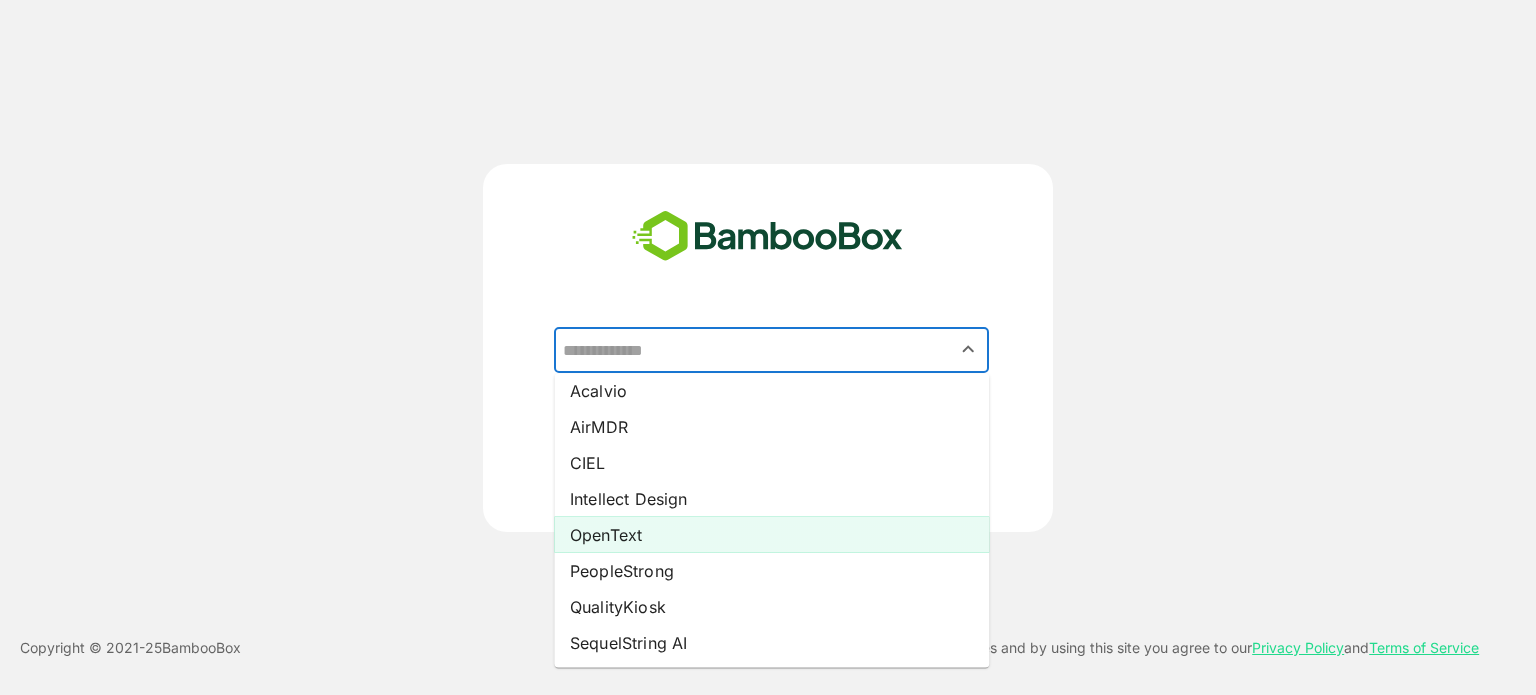 click on "OpenText" at bounding box center [771, 535] 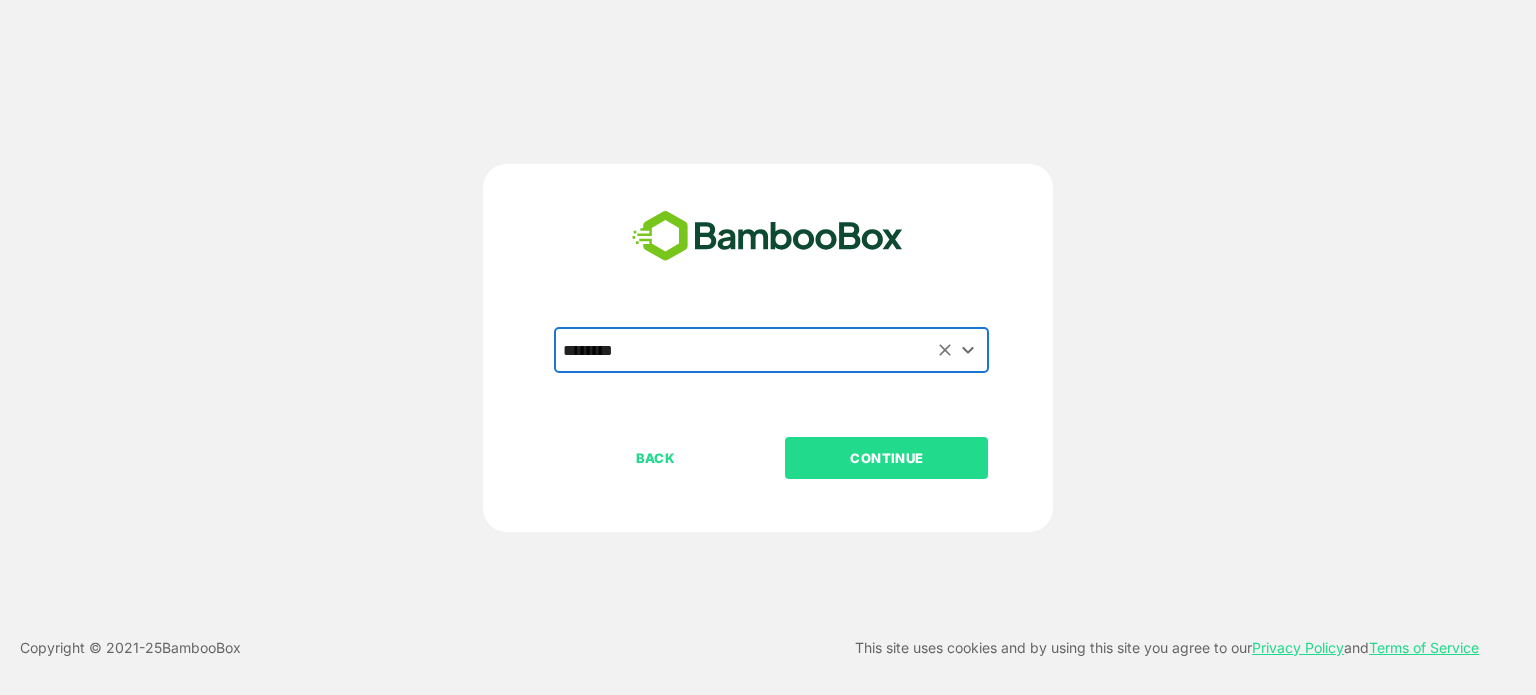 type on "********" 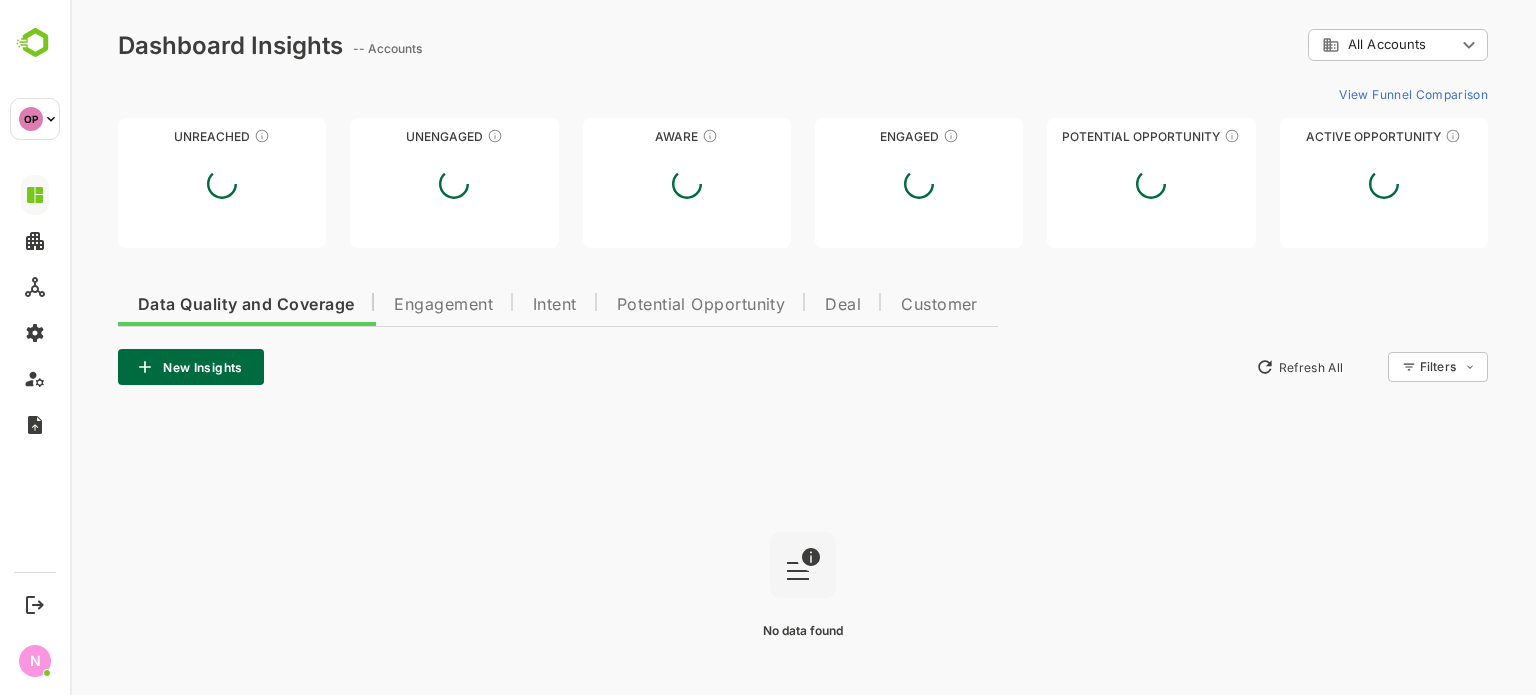 scroll, scrollTop: 0, scrollLeft: 0, axis: both 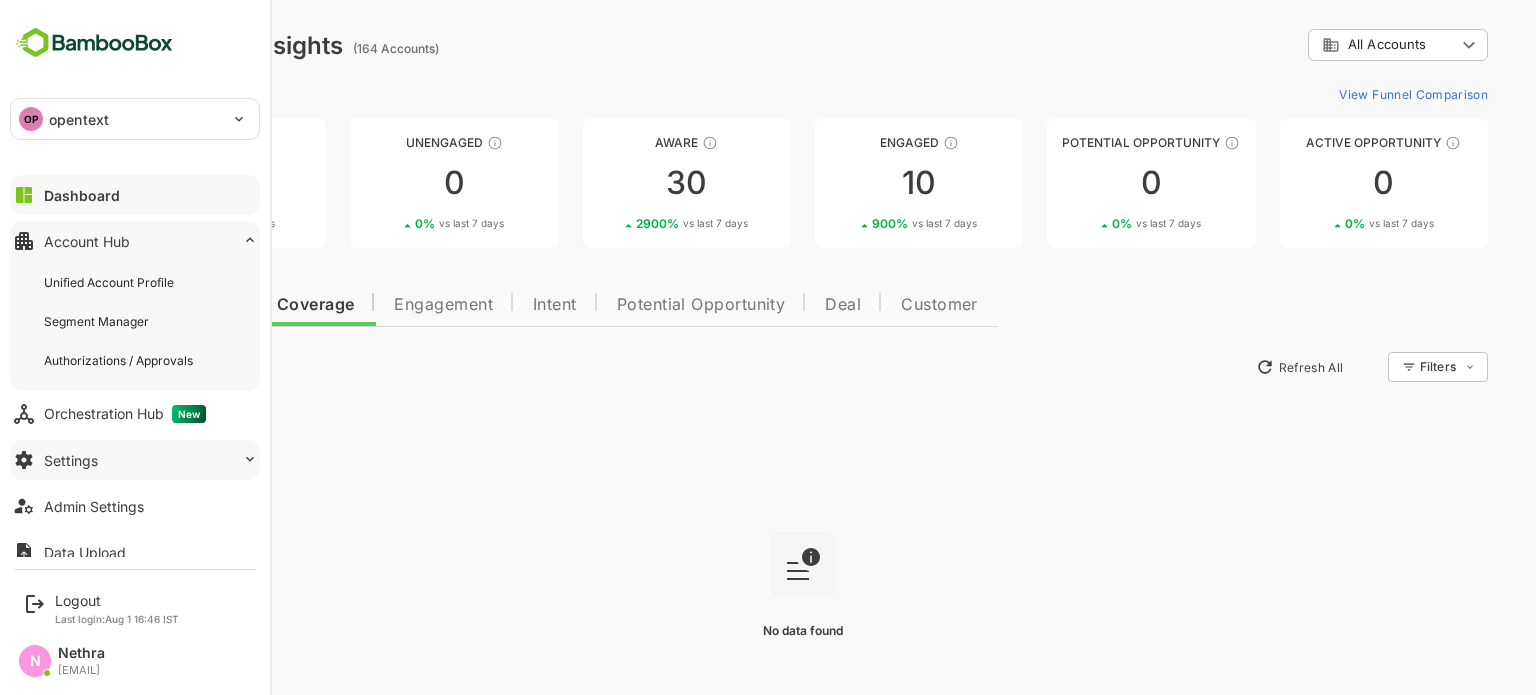 click on "Settings" at bounding box center [135, 460] 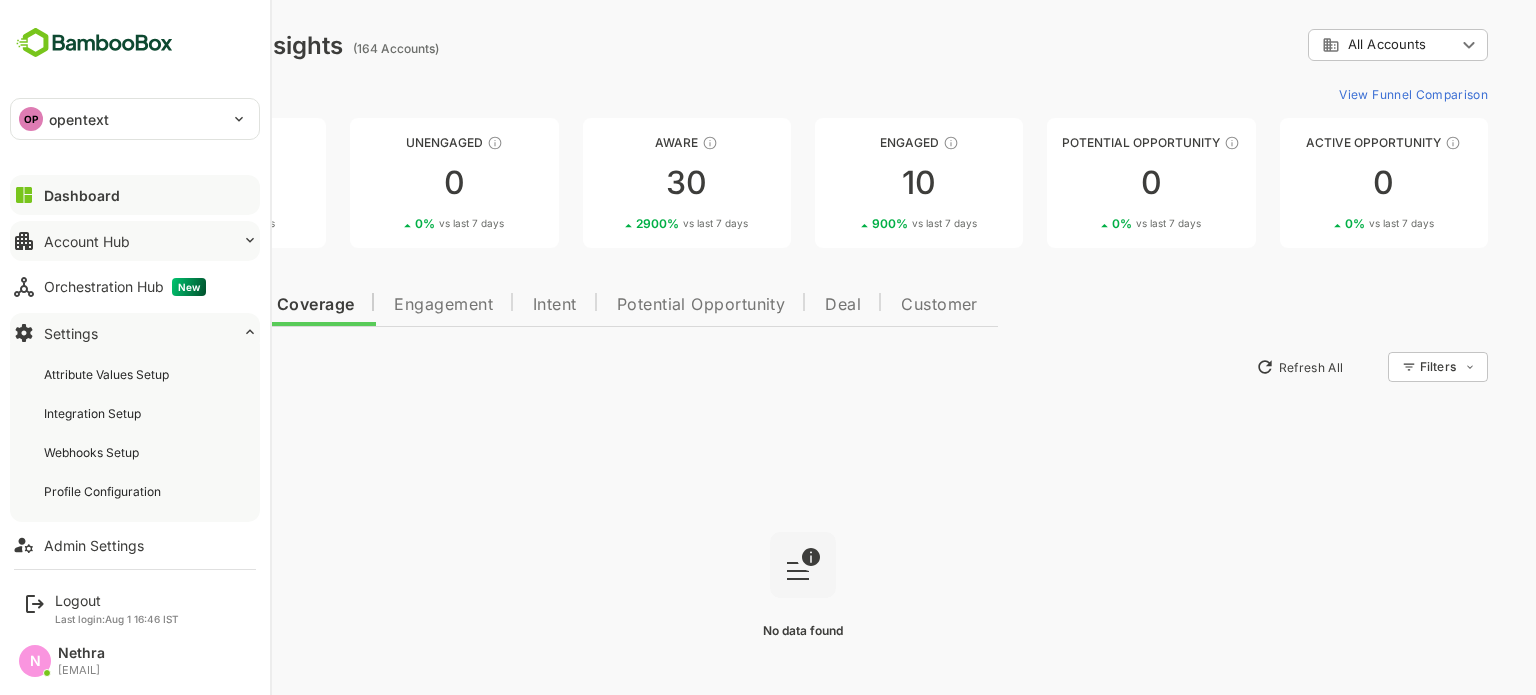 click on "Account Hub" at bounding box center [135, 241] 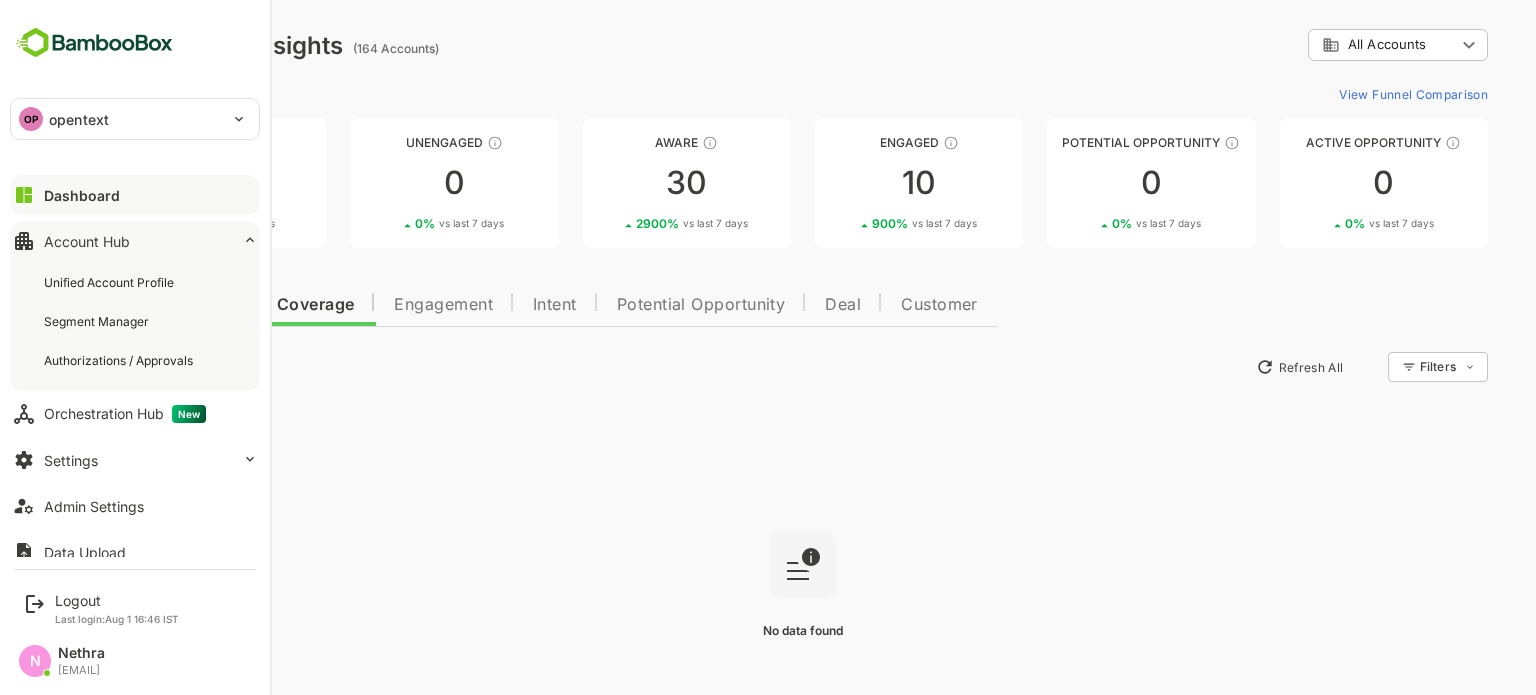 click on "Dashboard" at bounding box center (135, 195) 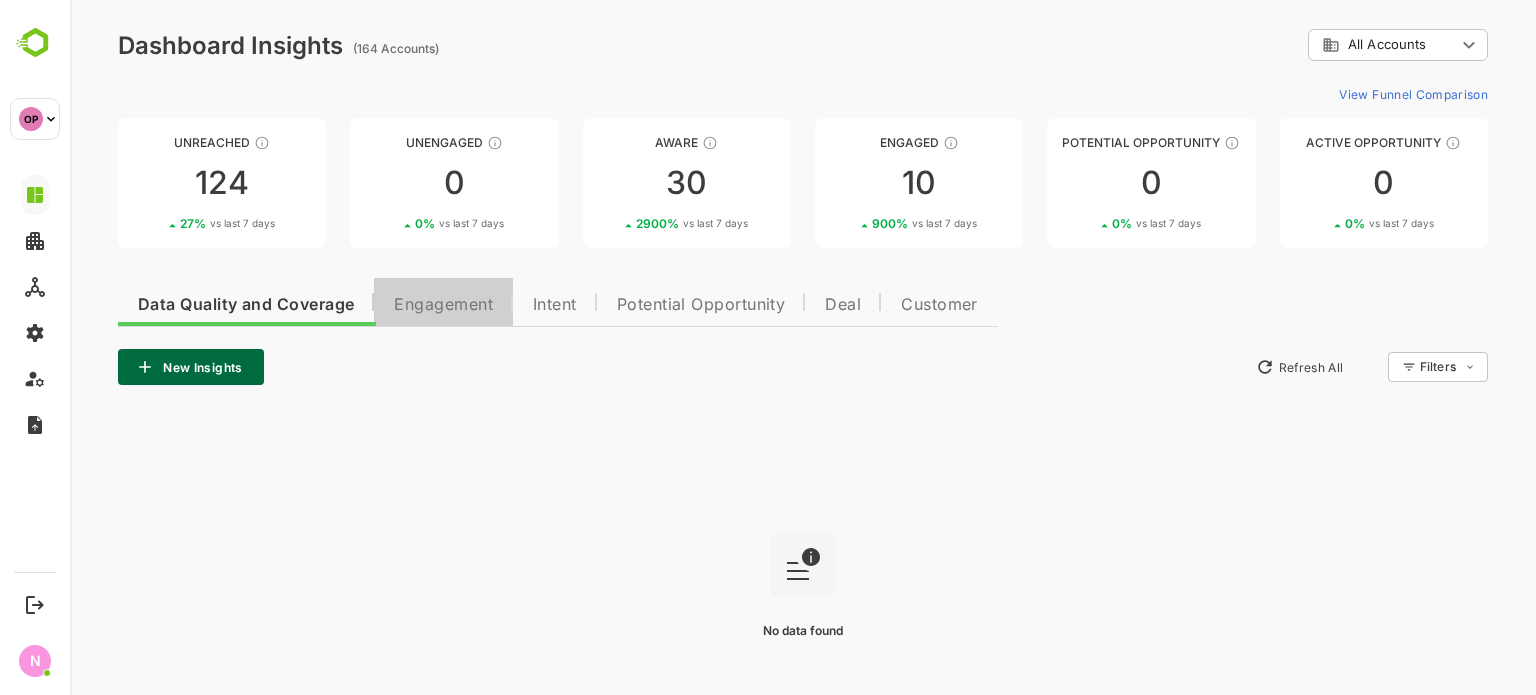 click on "Engagement" at bounding box center [443, 302] 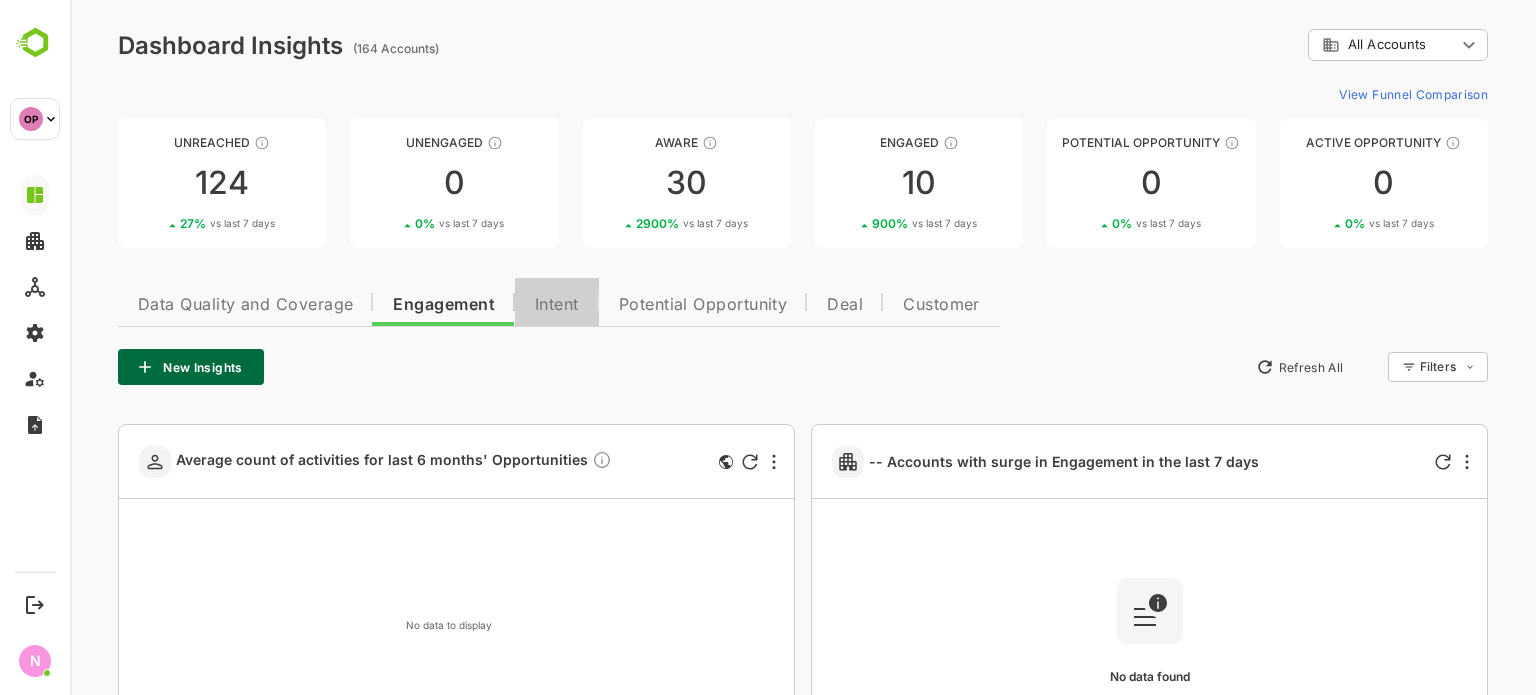 click on "Intent" at bounding box center (557, 302) 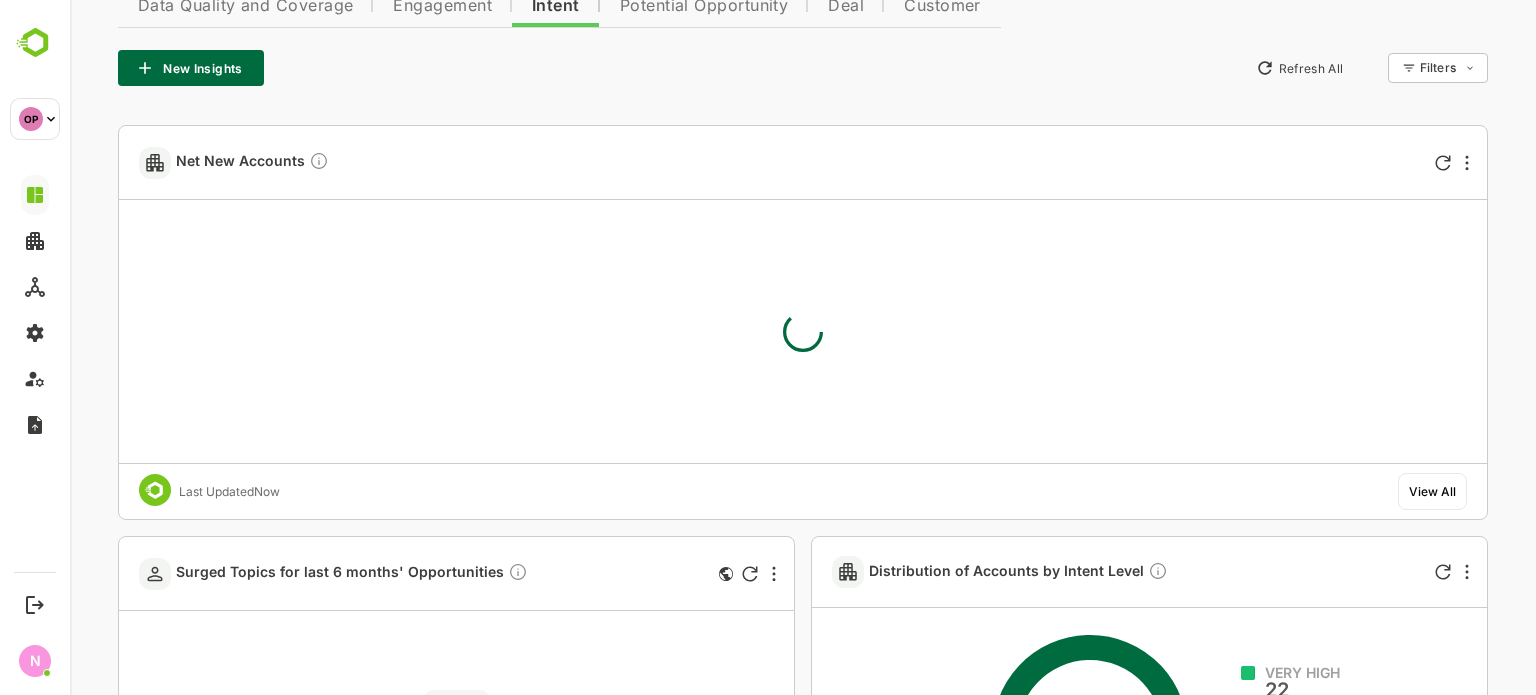 scroll, scrollTop: 300, scrollLeft: 0, axis: vertical 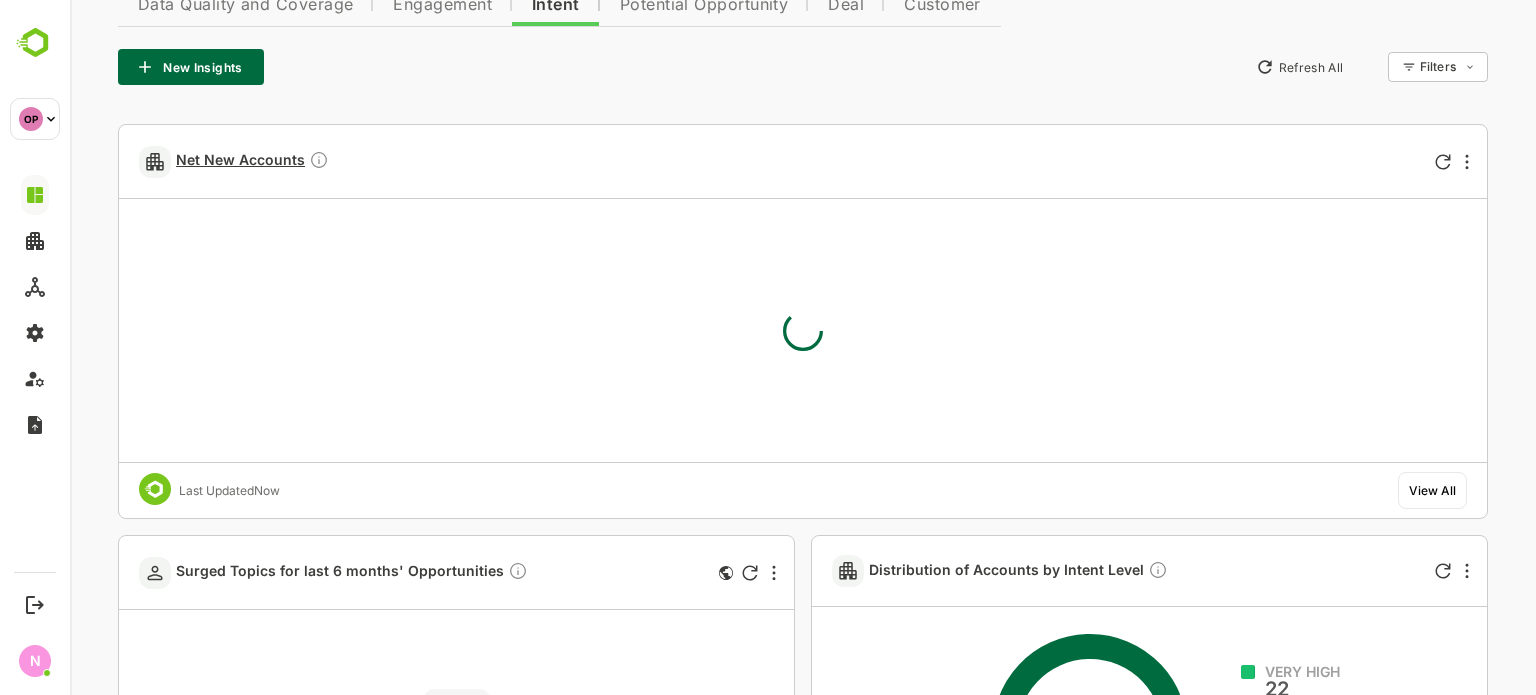 click on "Net New Accounts" at bounding box center (252, 161) 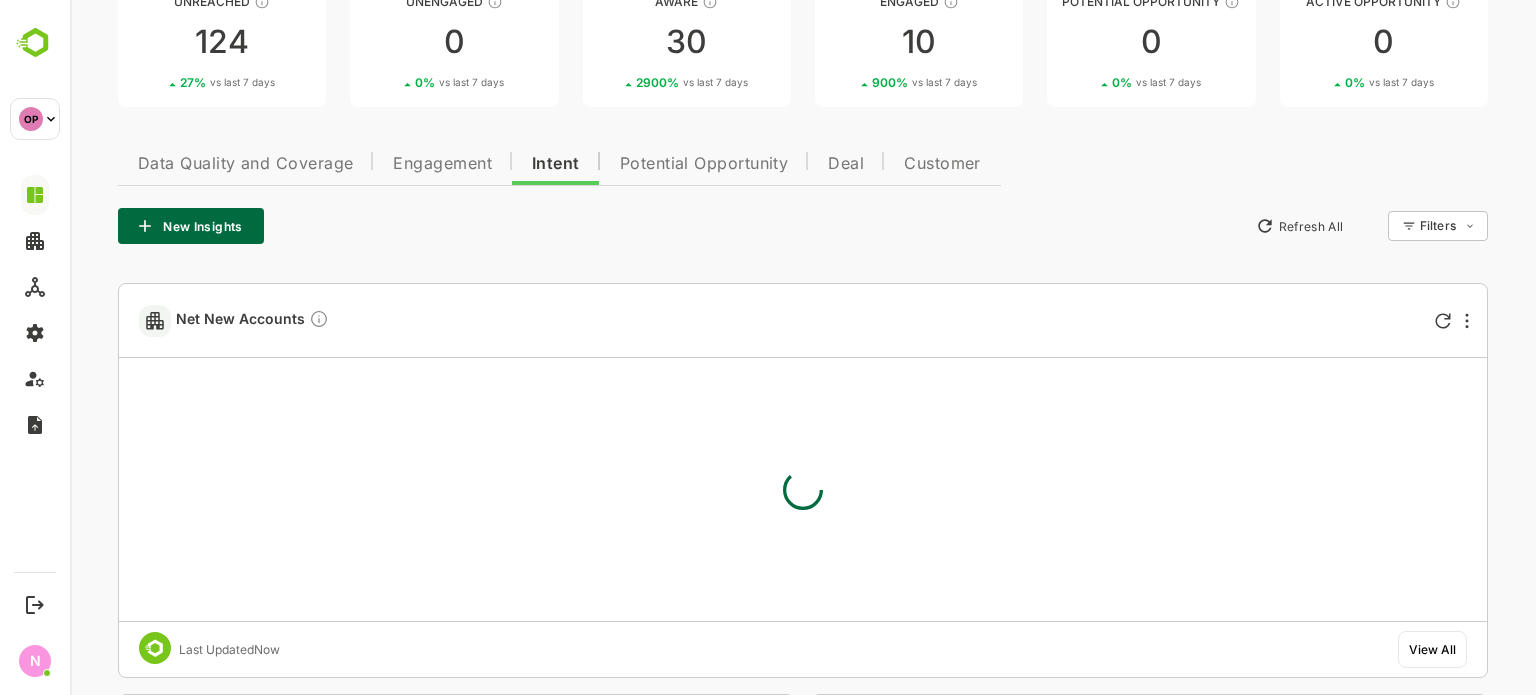 scroll, scrollTop: 0, scrollLeft: 0, axis: both 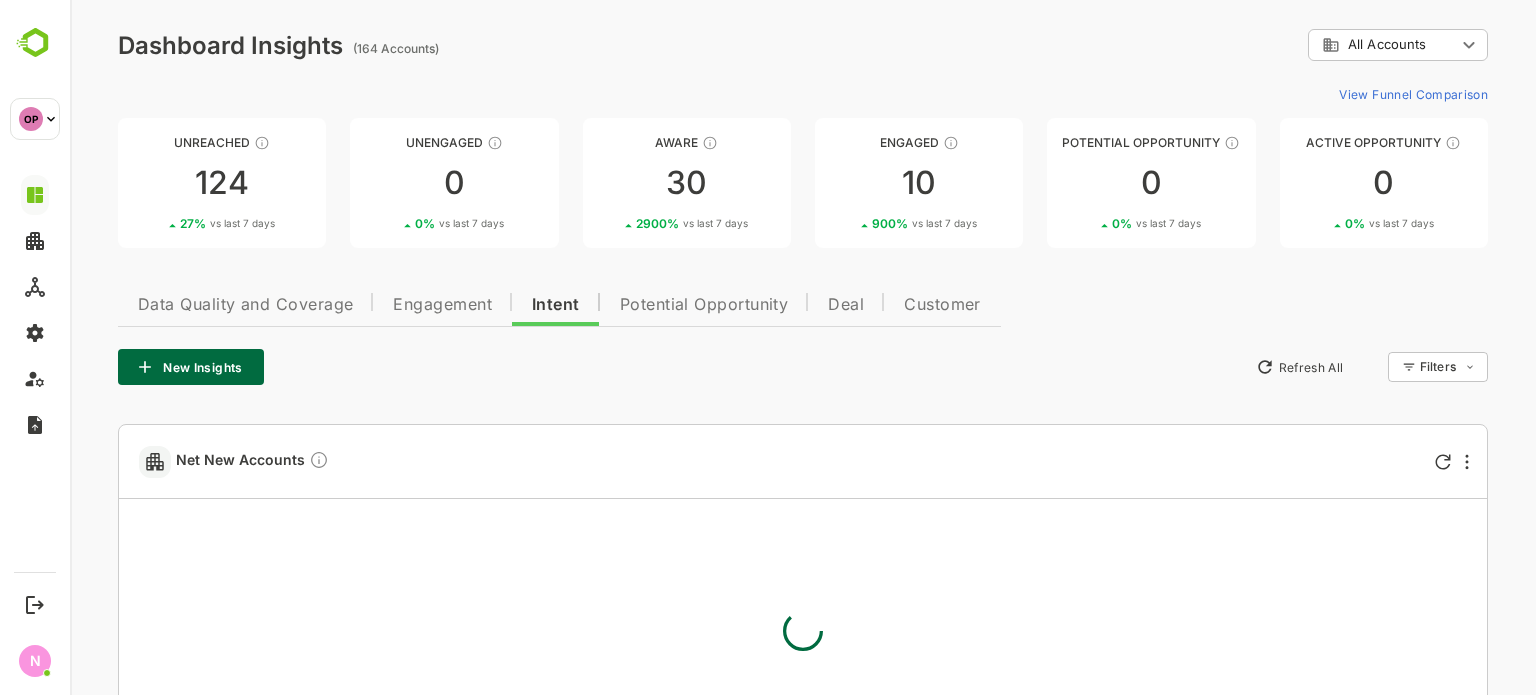 click on "Potential Opportunity" at bounding box center (704, 302) 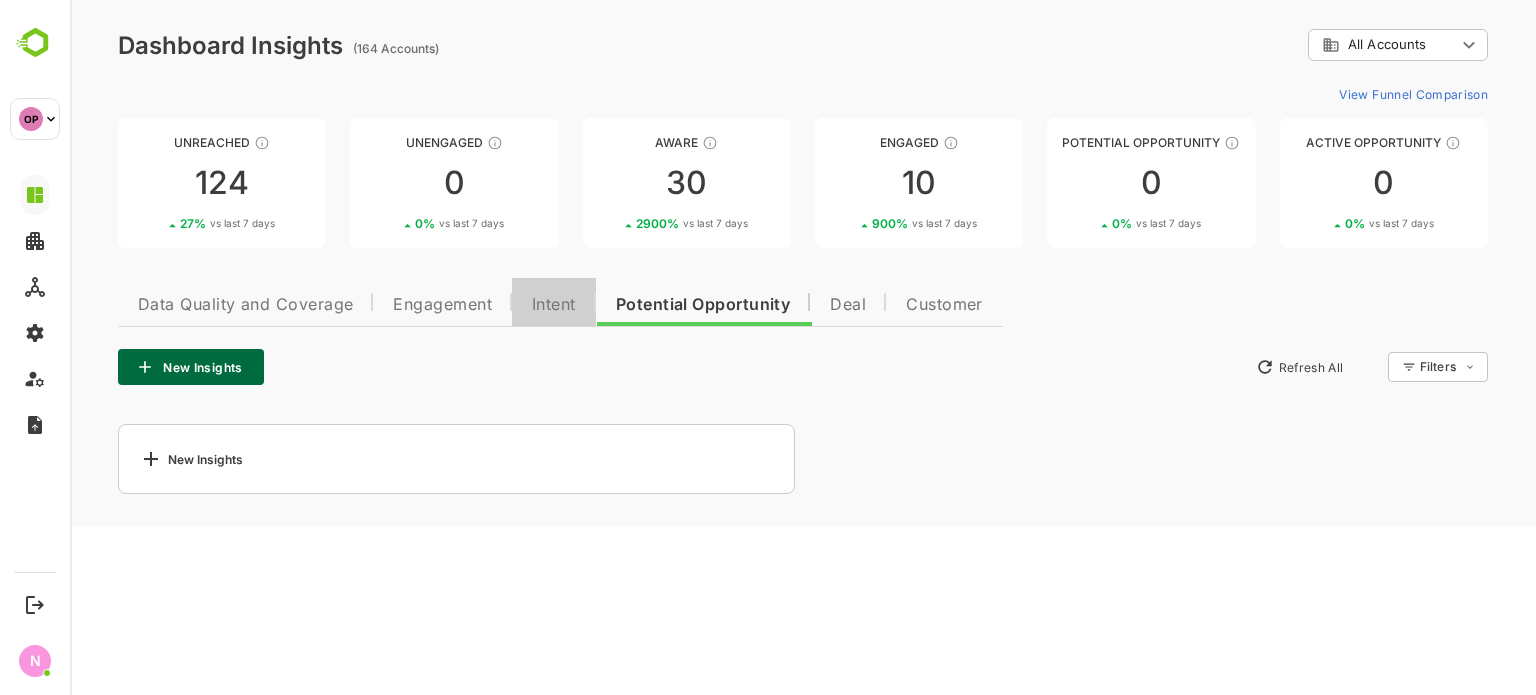click on "Intent" at bounding box center [554, 302] 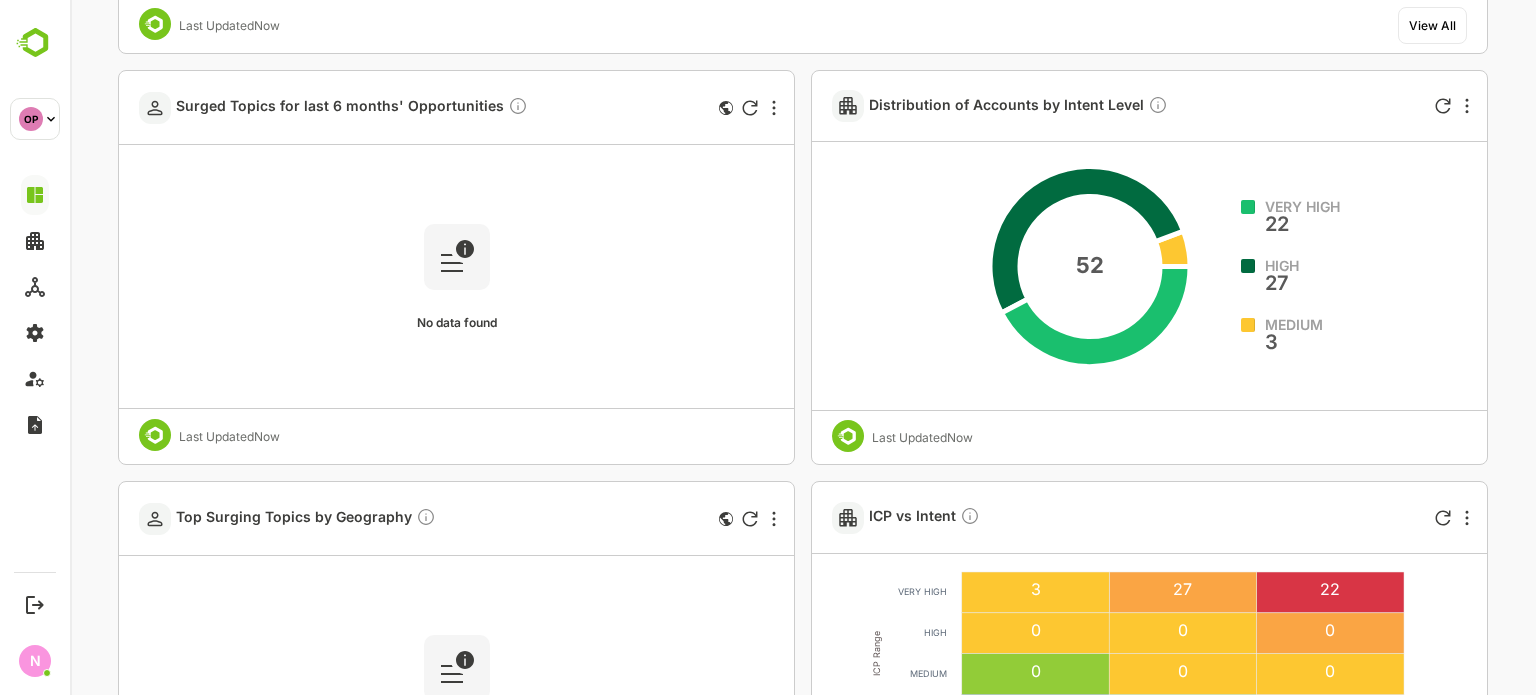 scroll, scrollTop: 800, scrollLeft: 0, axis: vertical 